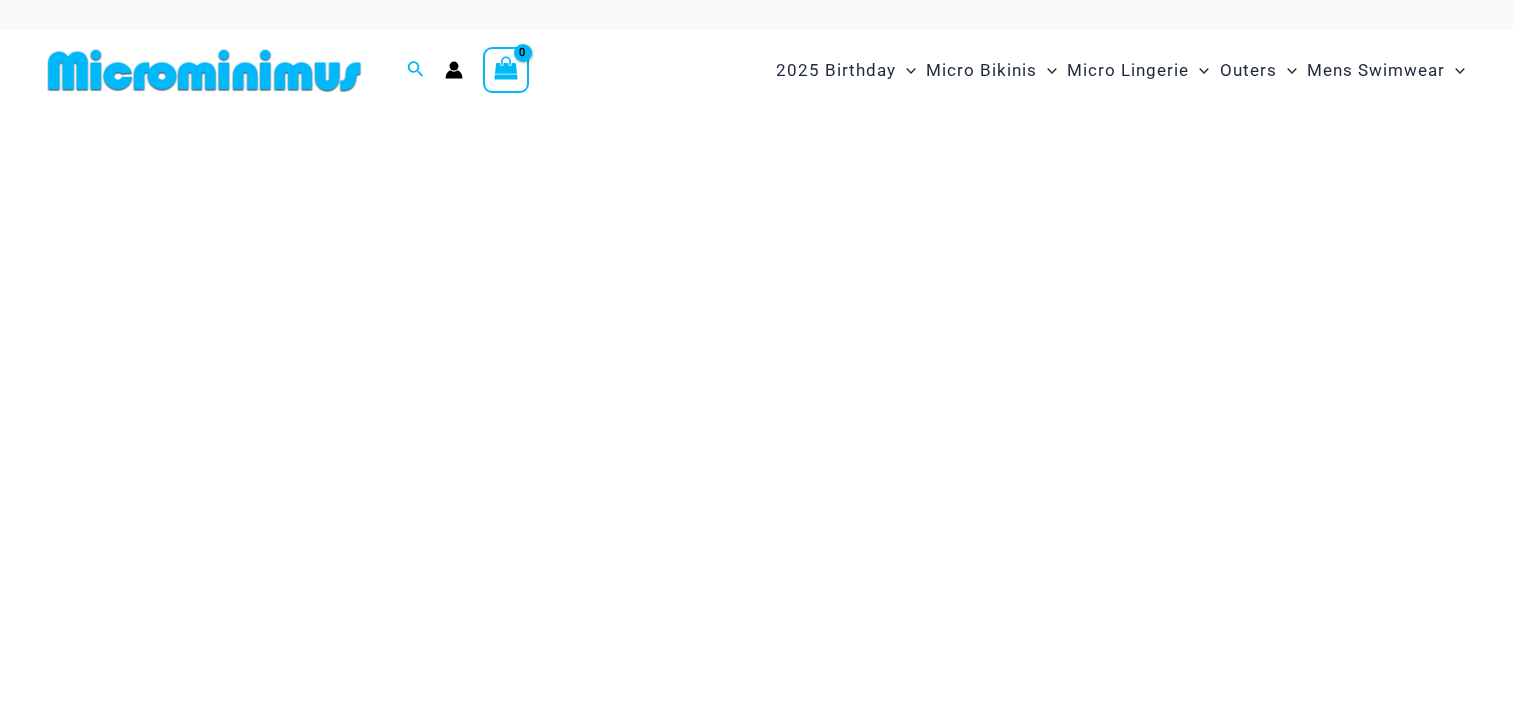 scroll, scrollTop: 0, scrollLeft: 0, axis: both 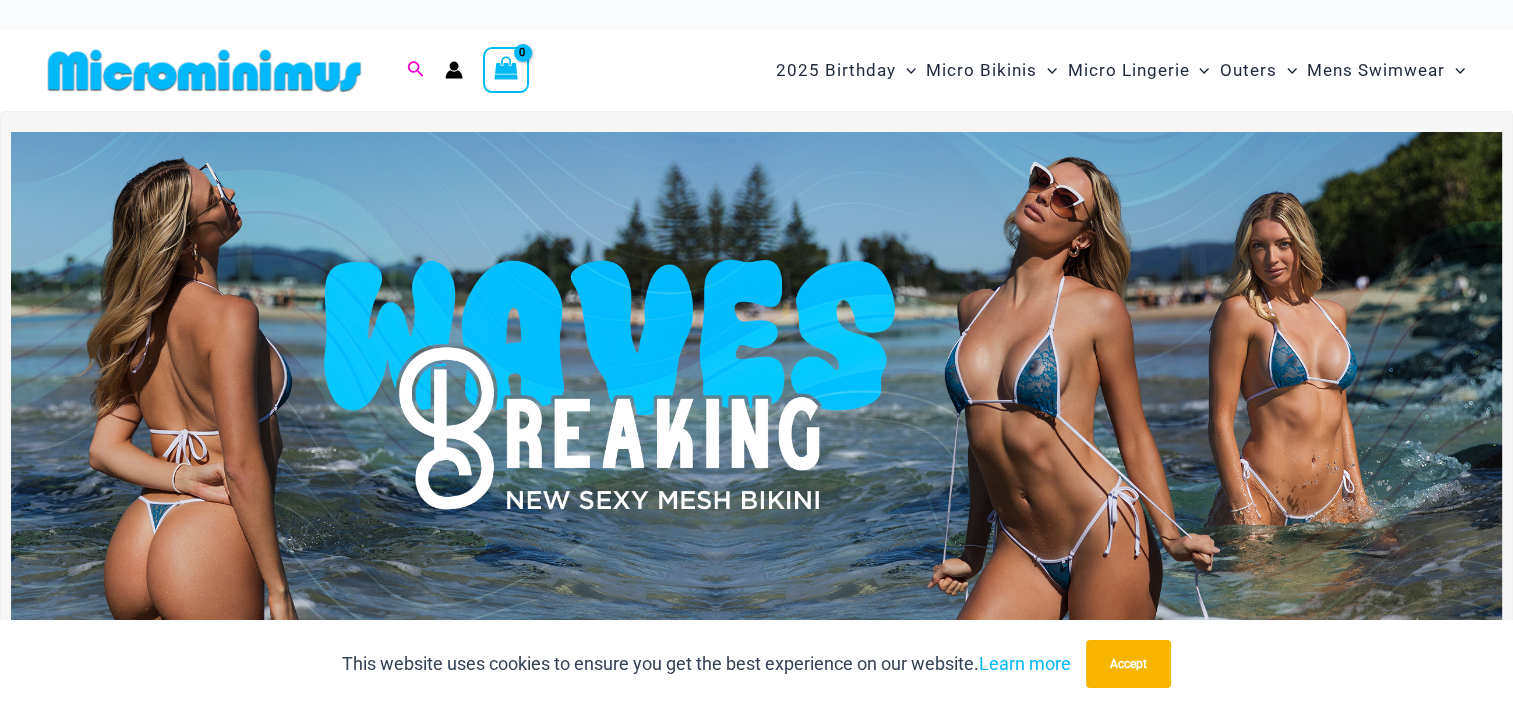click at bounding box center [416, 70] 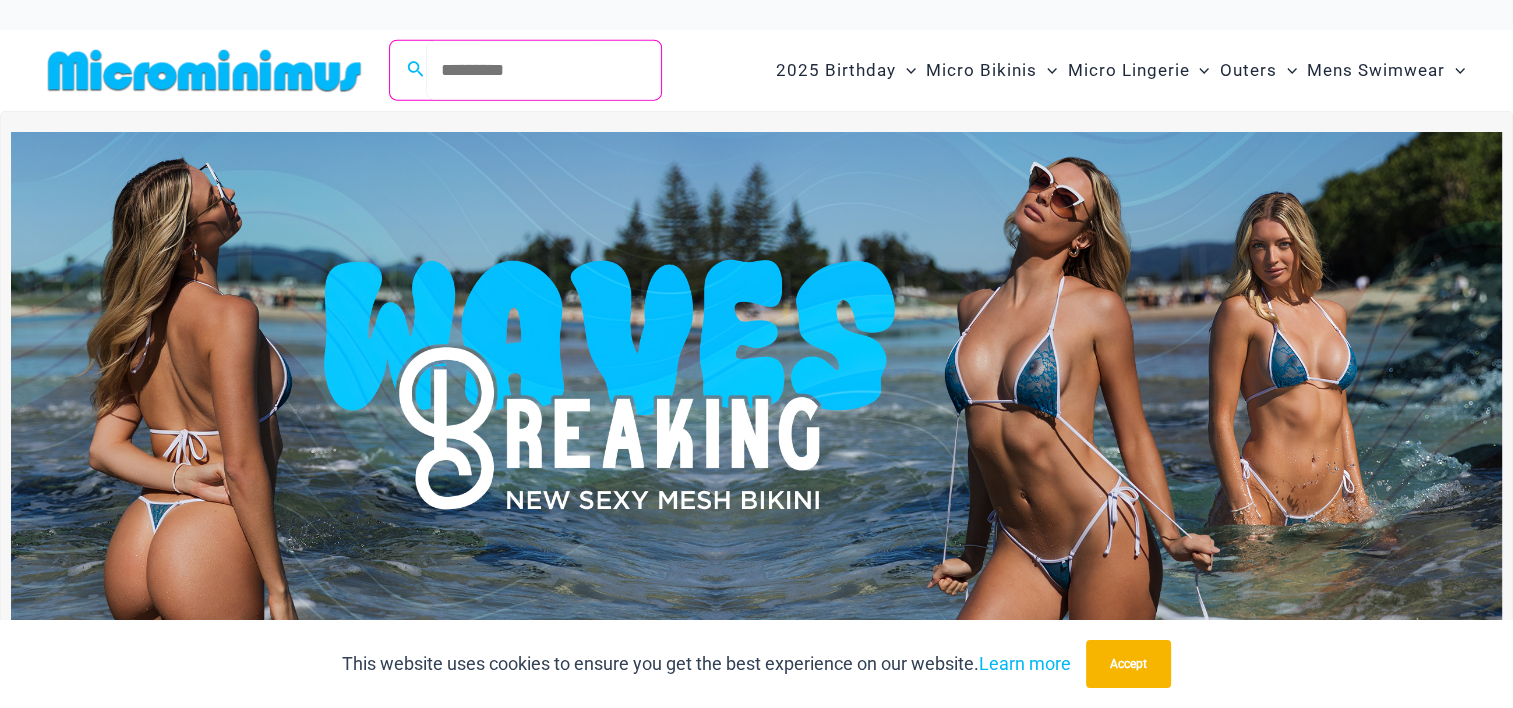 paste on "**********" 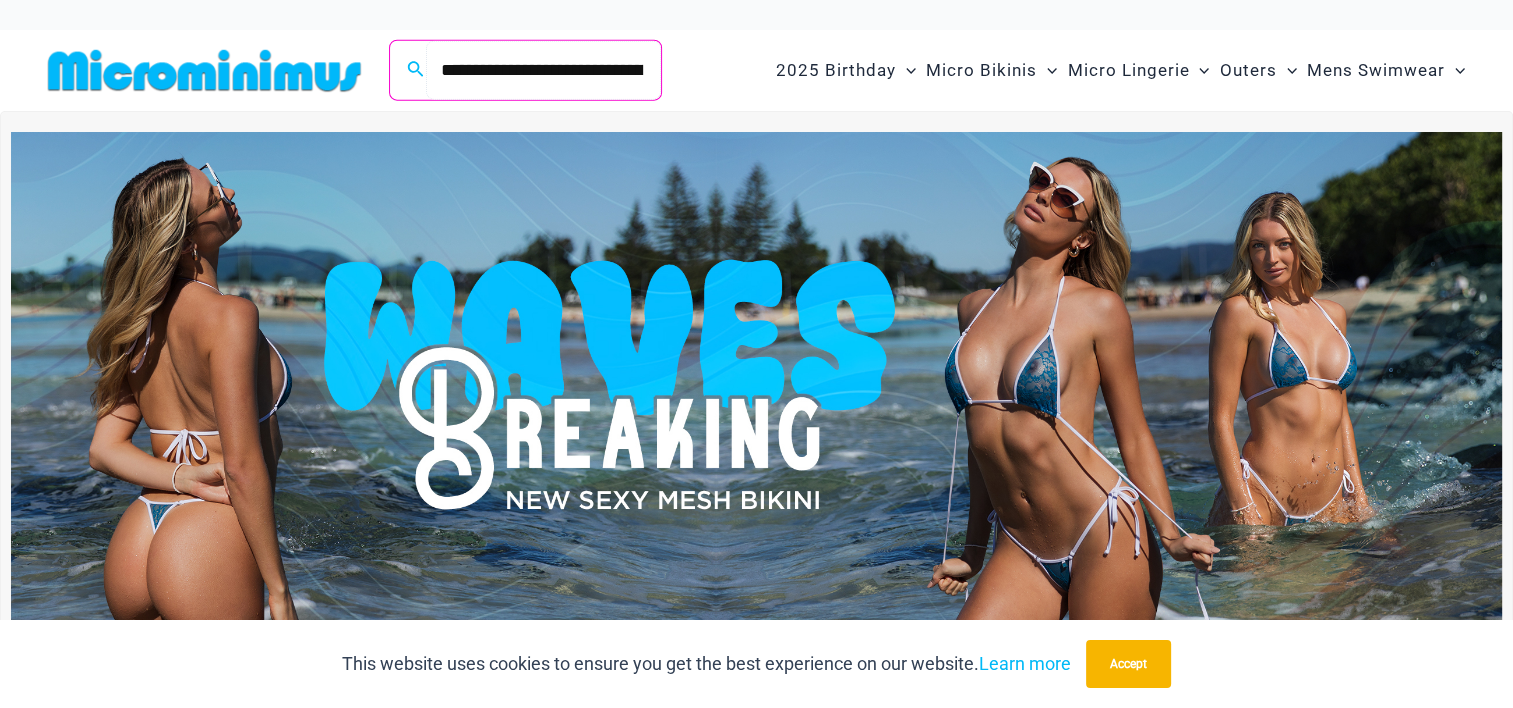 scroll, scrollTop: 0, scrollLeft: 176, axis: horizontal 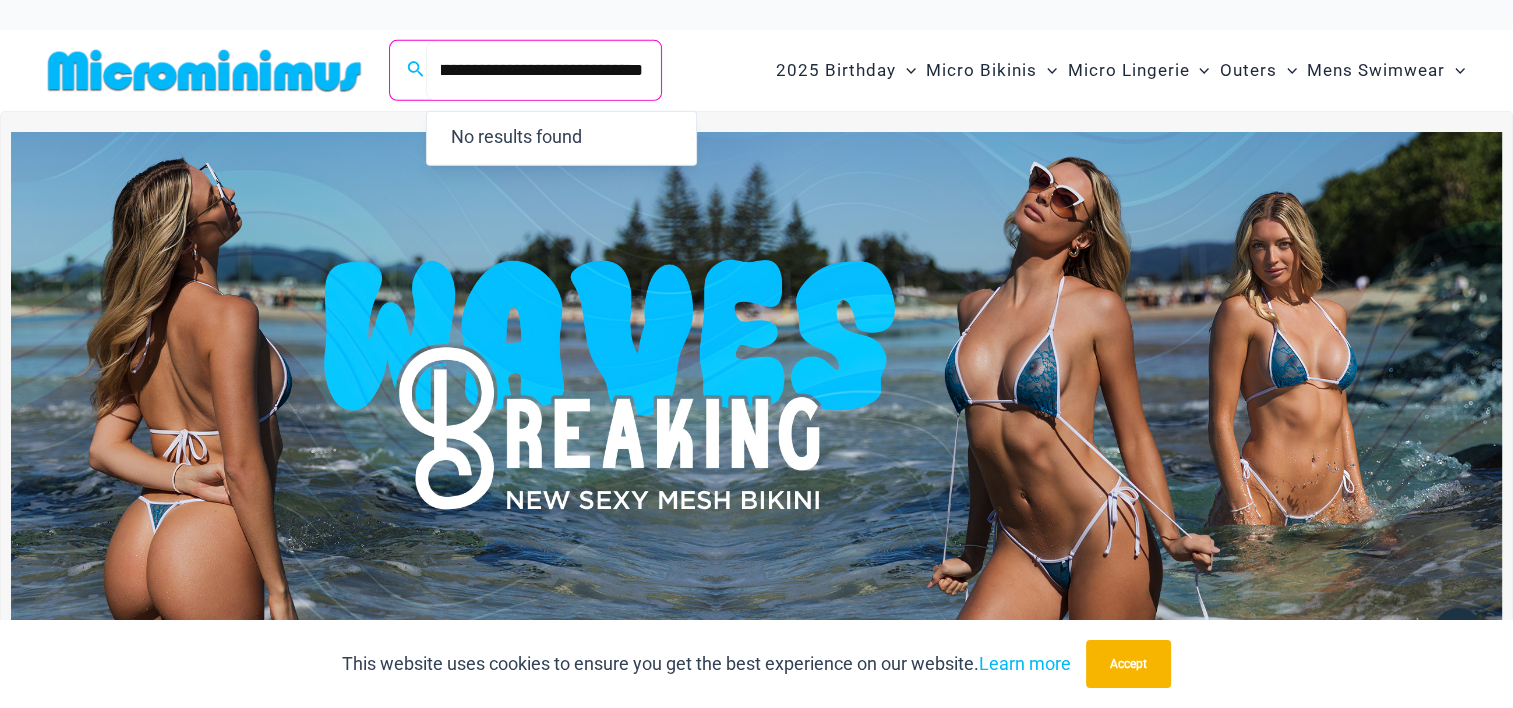 drag, startPoint x: 599, startPoint y: 65, endPoint x: 512, endPoint y: 50, distance: 88.28363 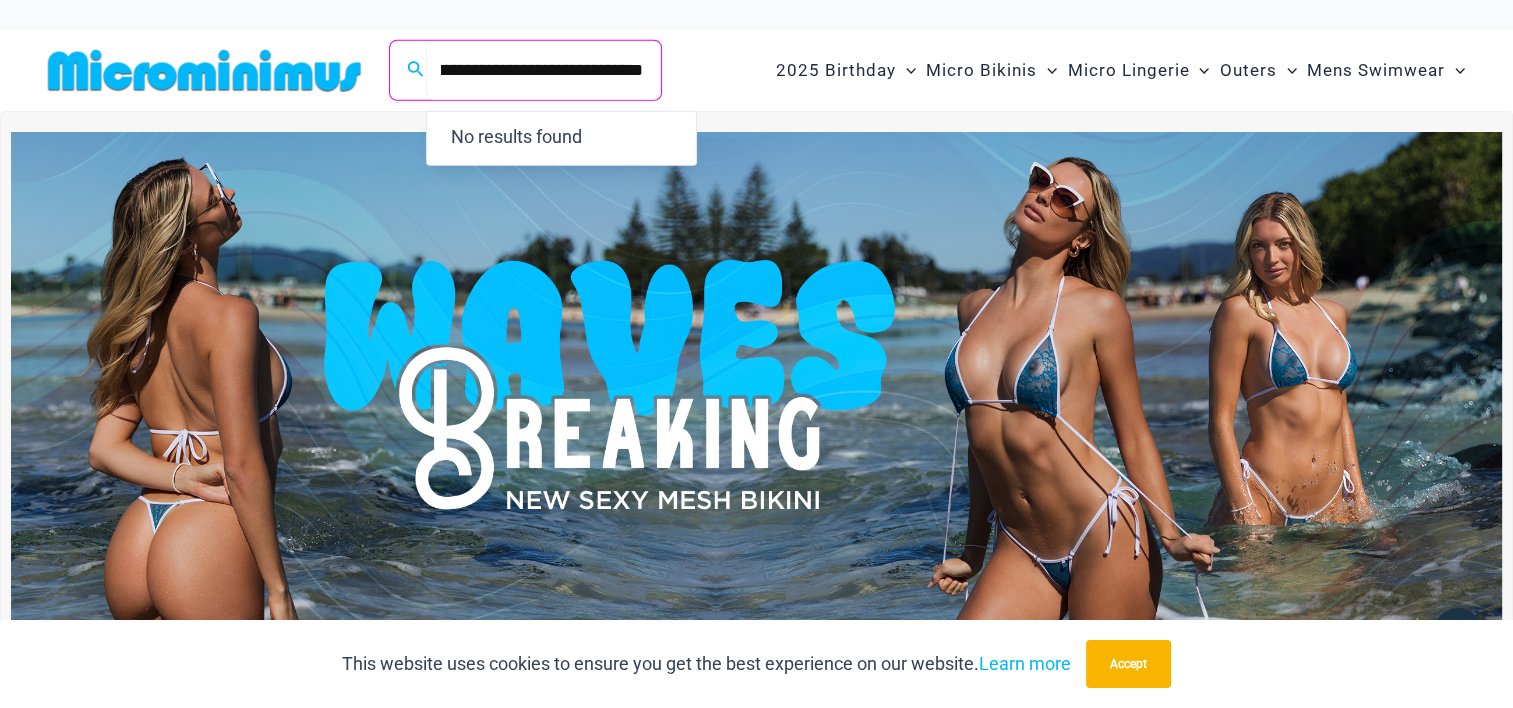 scroll, scrollTop: 0, scrollLeft: 46, axis: horizontal 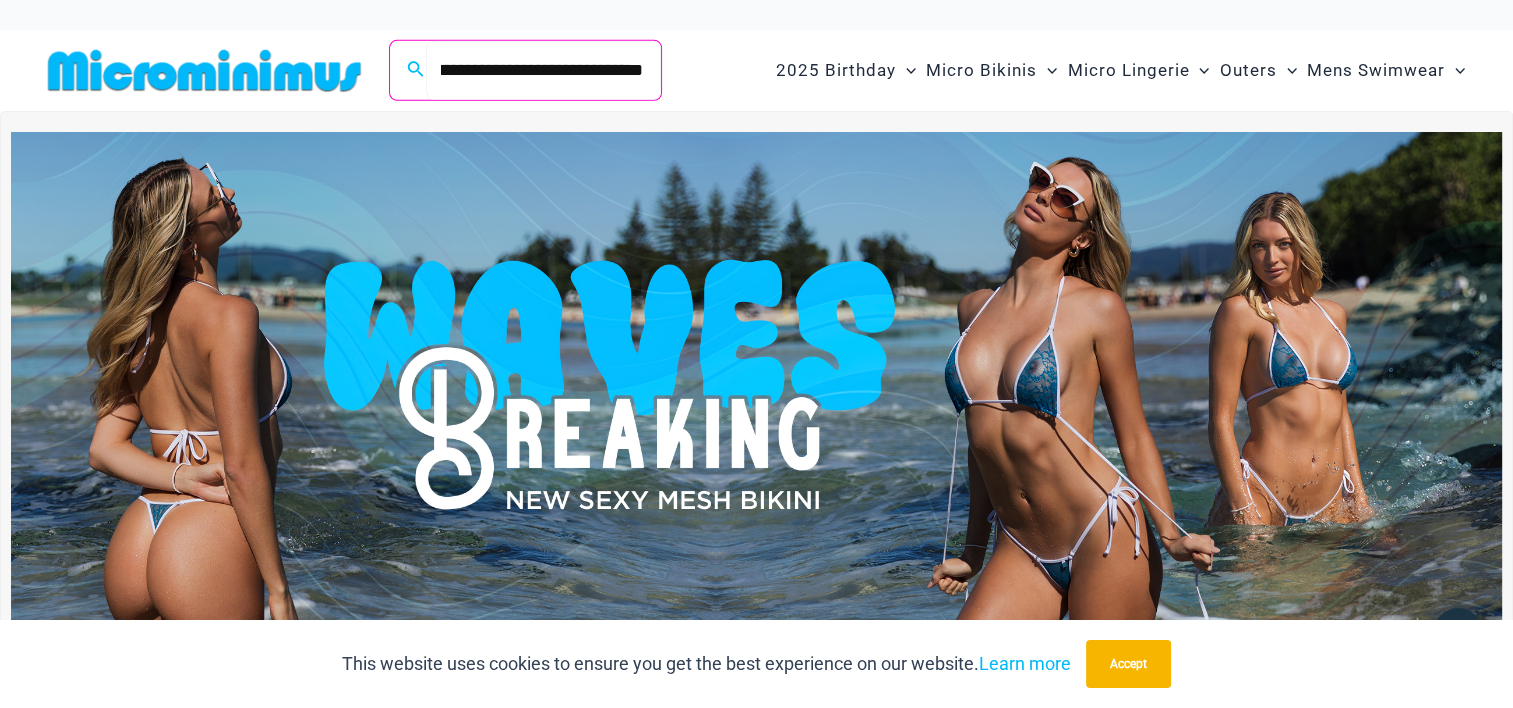 type on "**********" 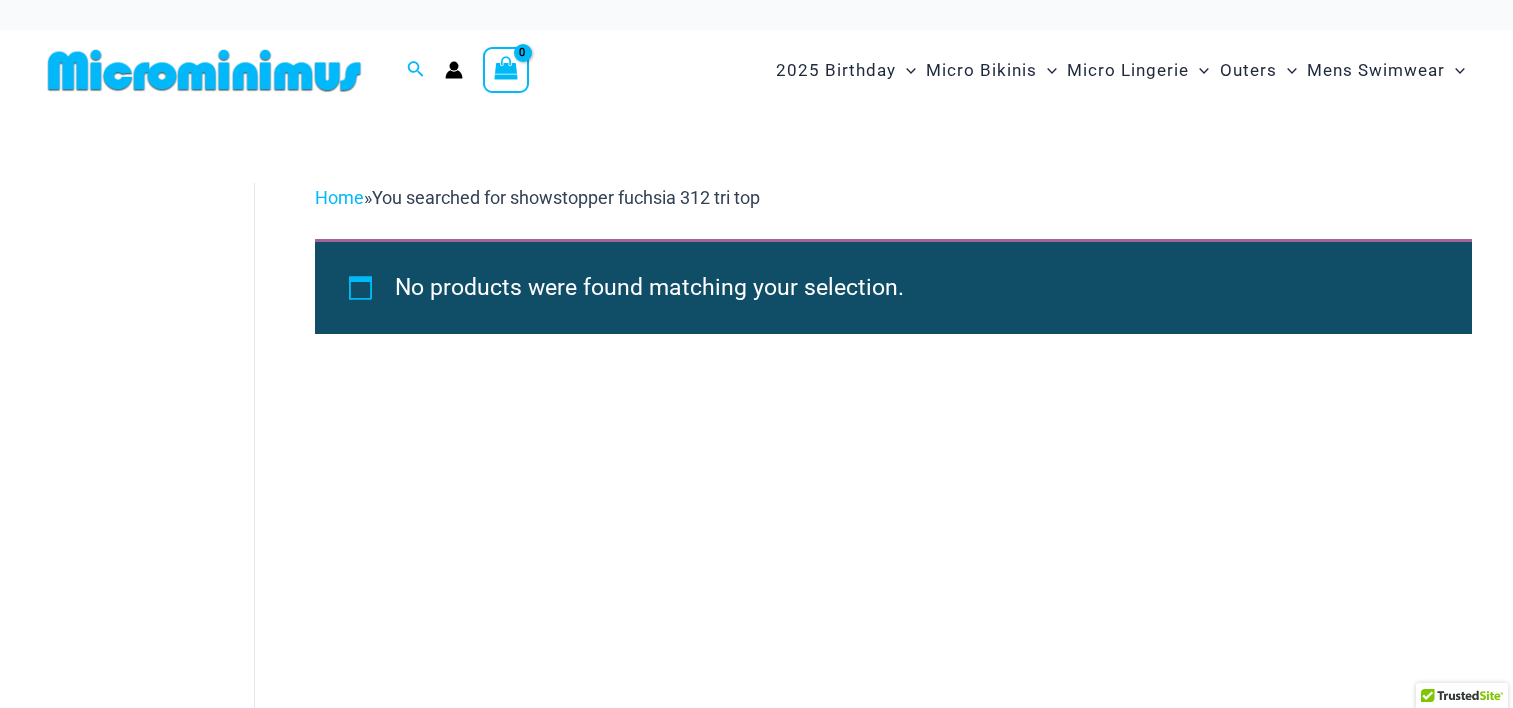 scroll, scrollTop: 0, scrollLeft: 0, axis: both 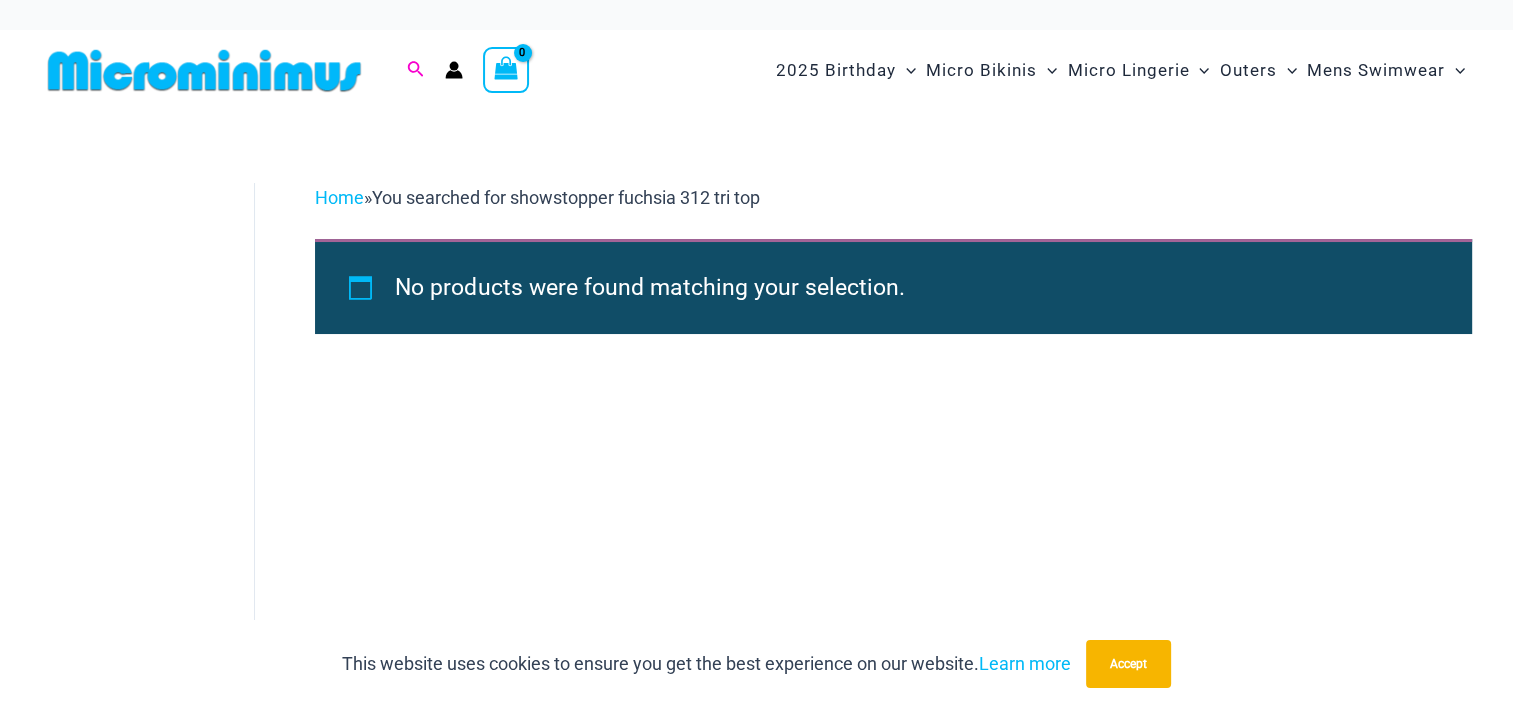 click 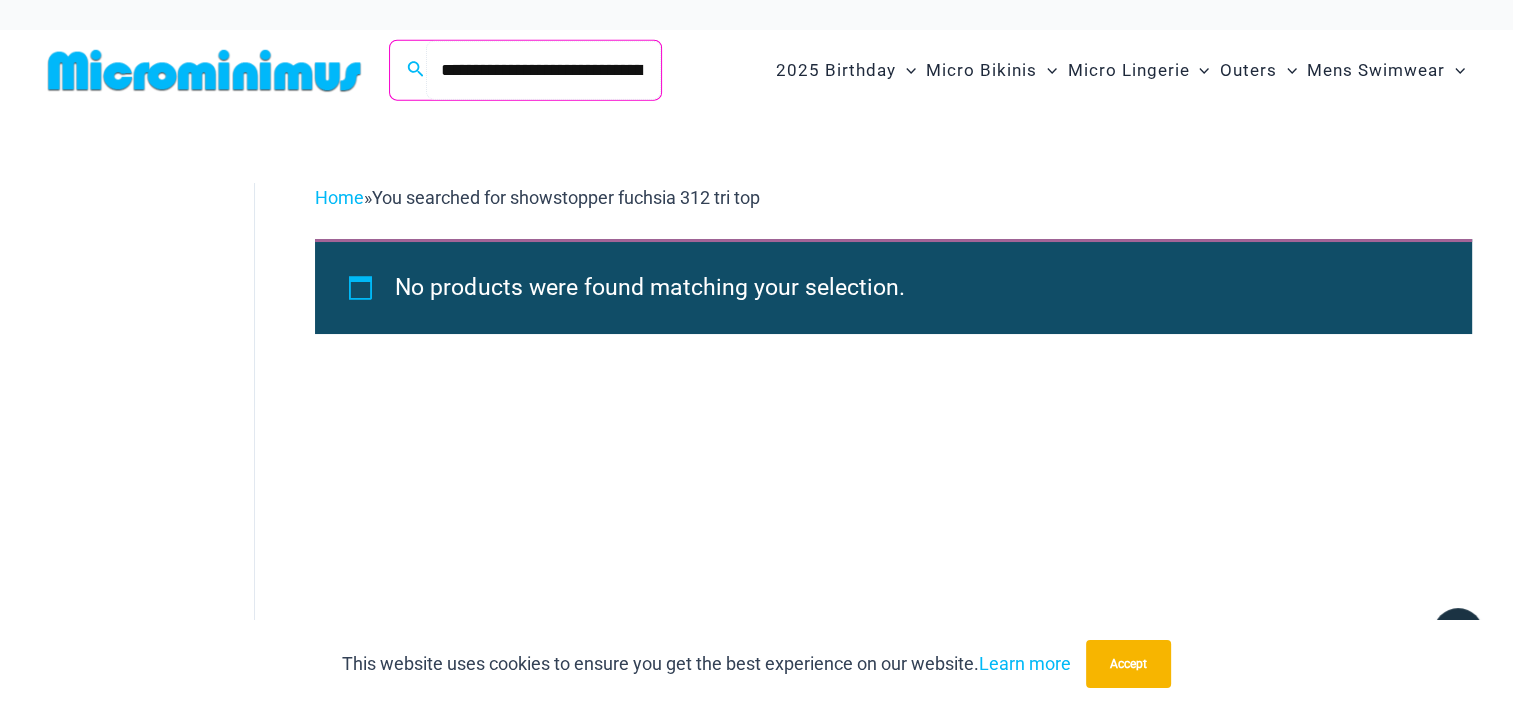 scroll, scrollTop: 0, scrollLeft: 32, axis: horizontal 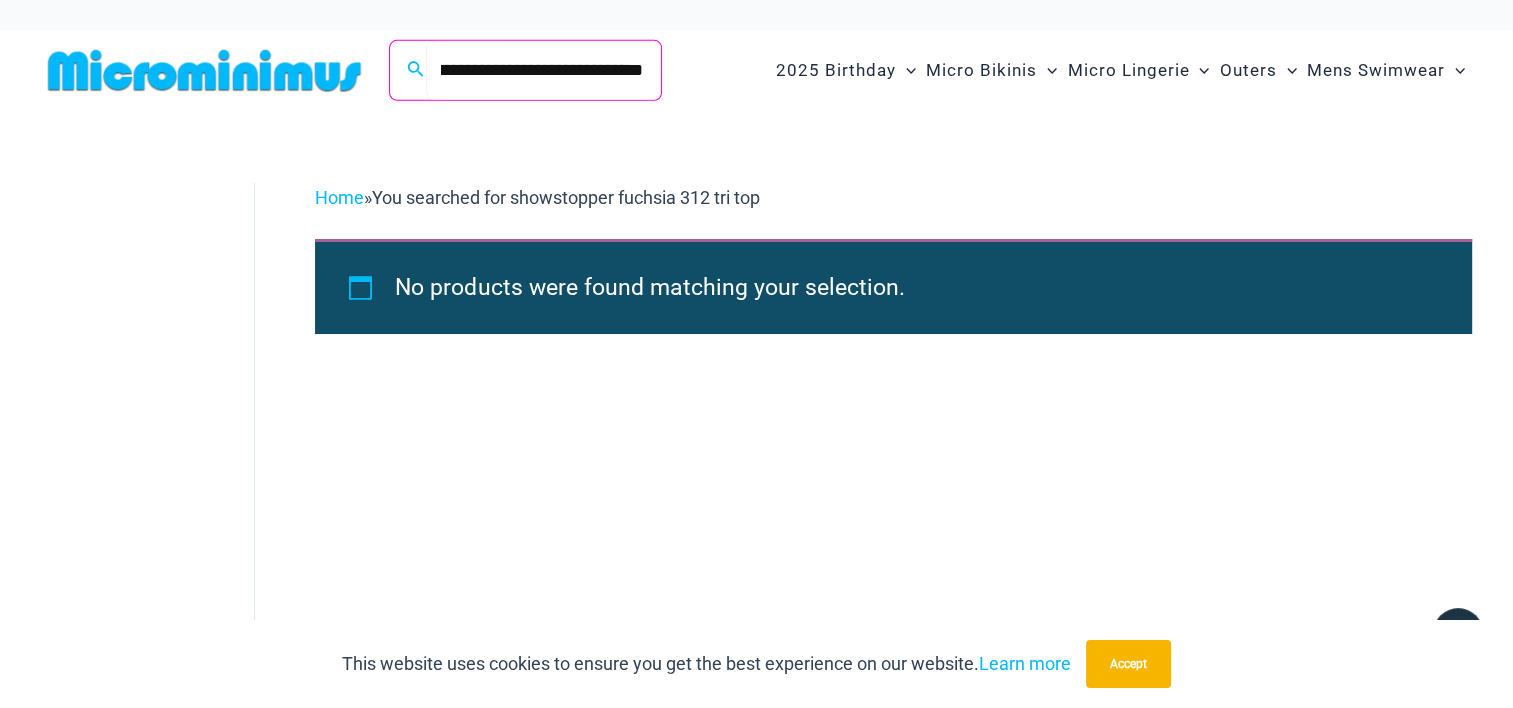 drag, startPoint x: 643, startPoint y: 68, endPoint x: 613, endPoint y: 67, distance: 30.016663 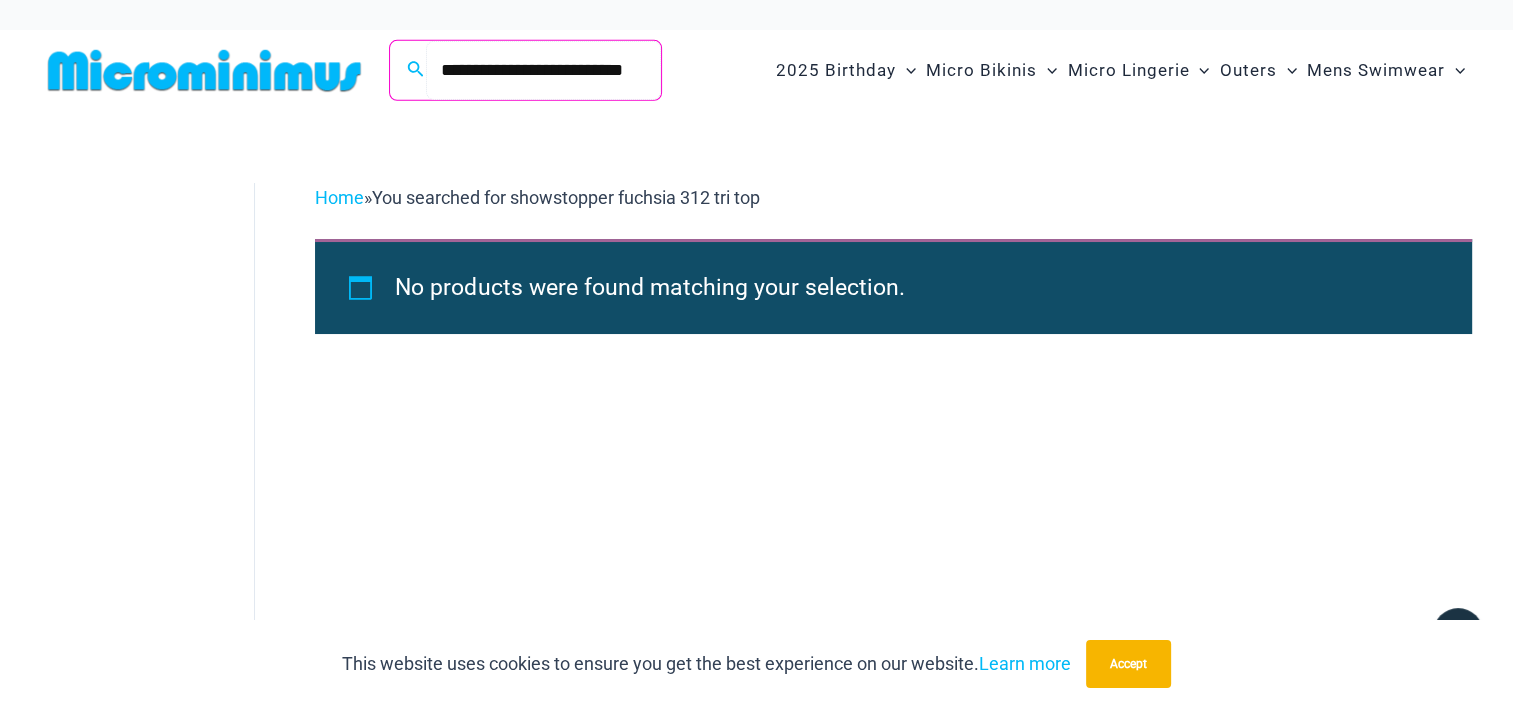 scroll, scrollTop: 0, scrollLeft: 1, axis: horizontal 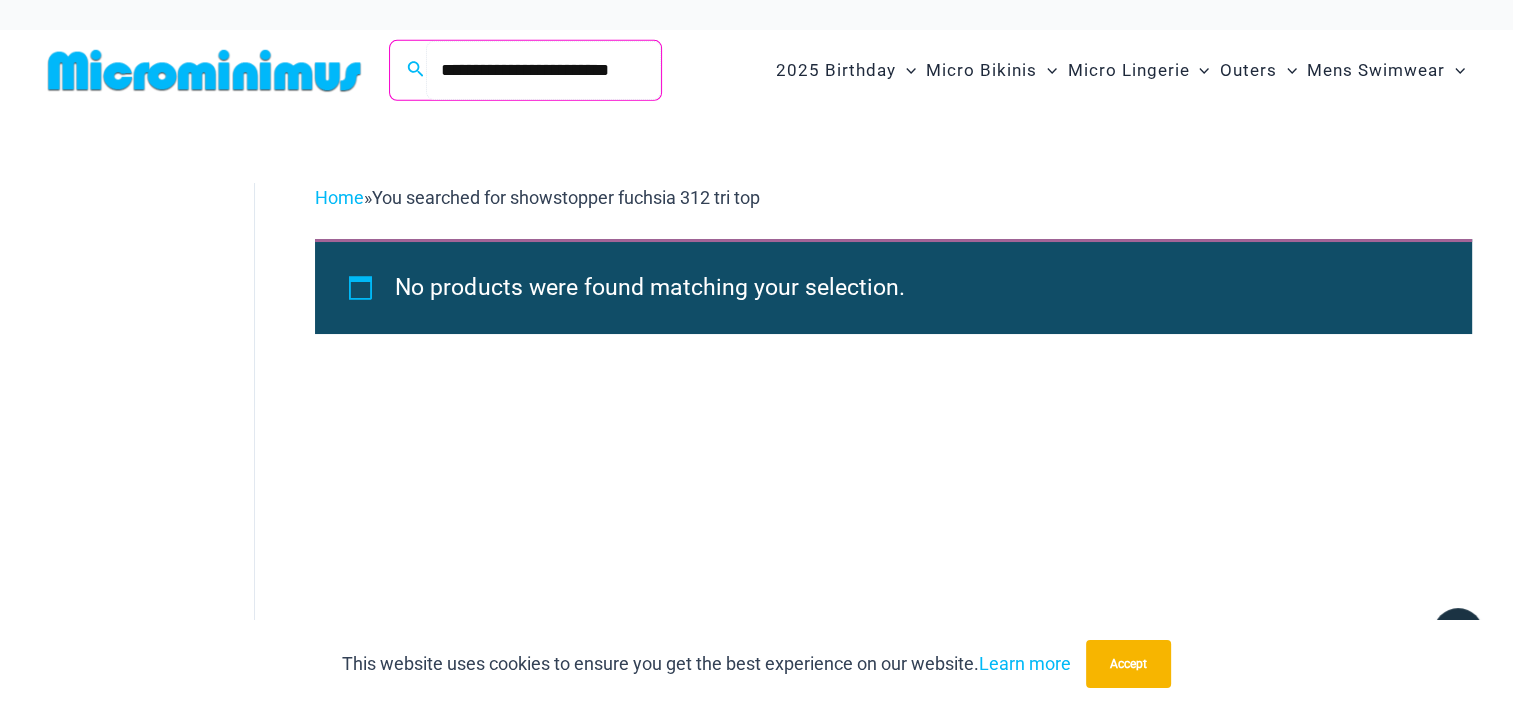 type on "**********" 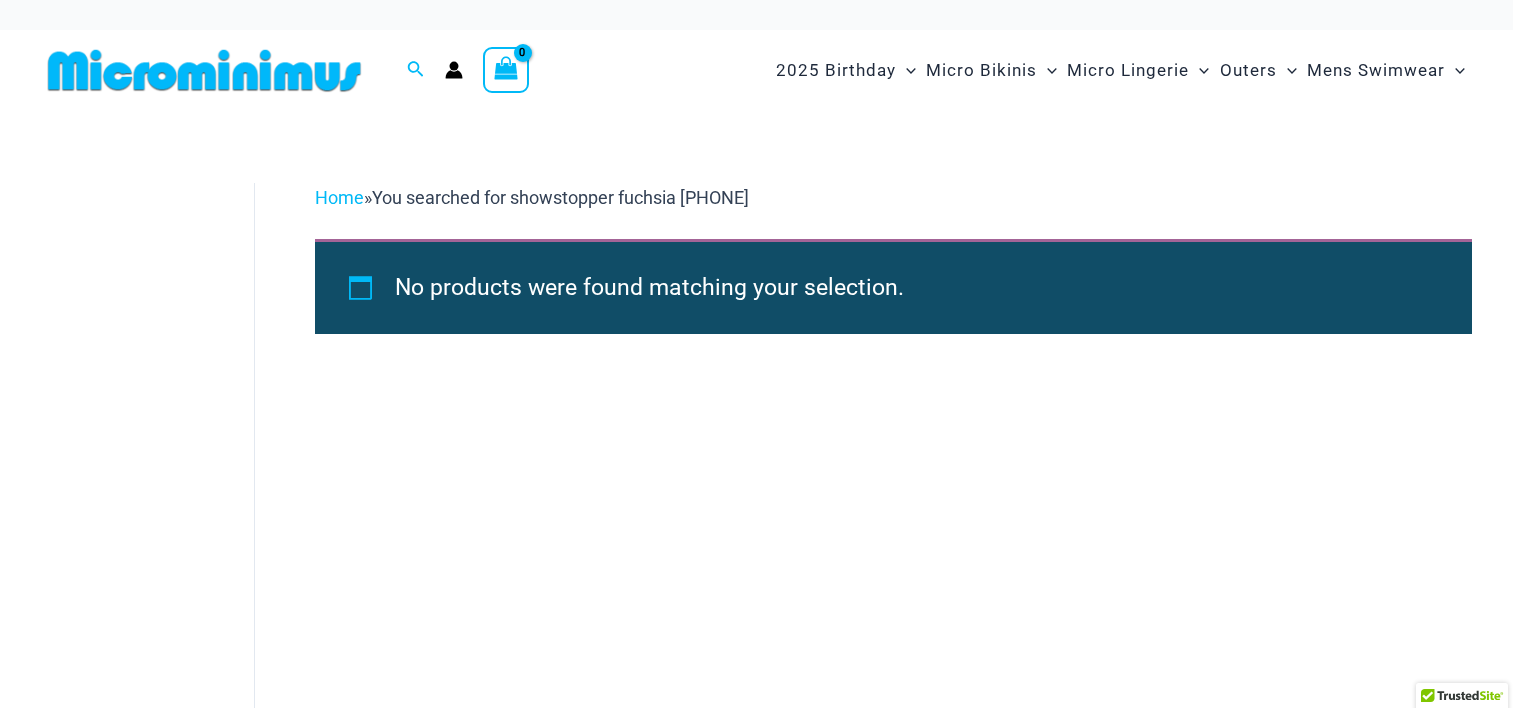 scroll, scrollTop: 0, scrollLeft: 0, axis: both 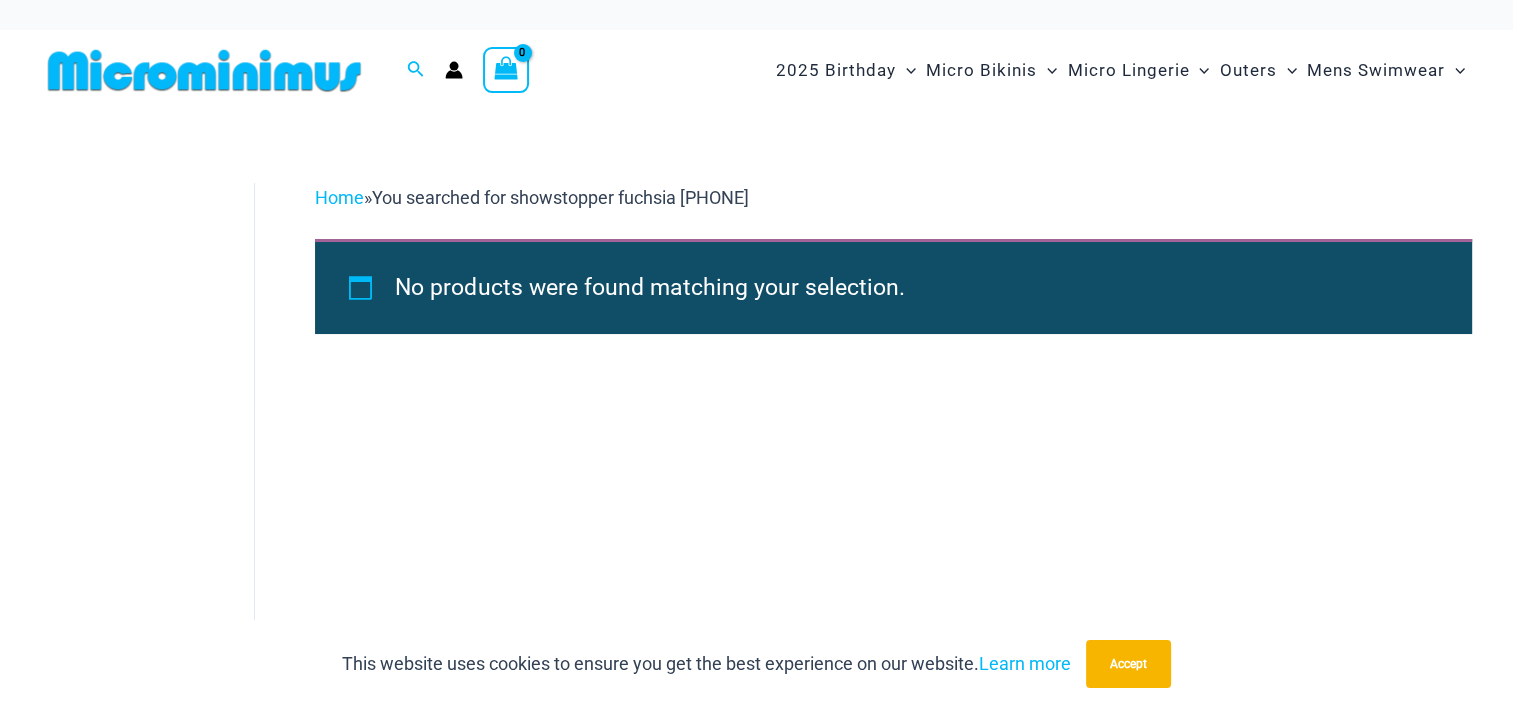 click on "**********" at bounding box center (416, 70) 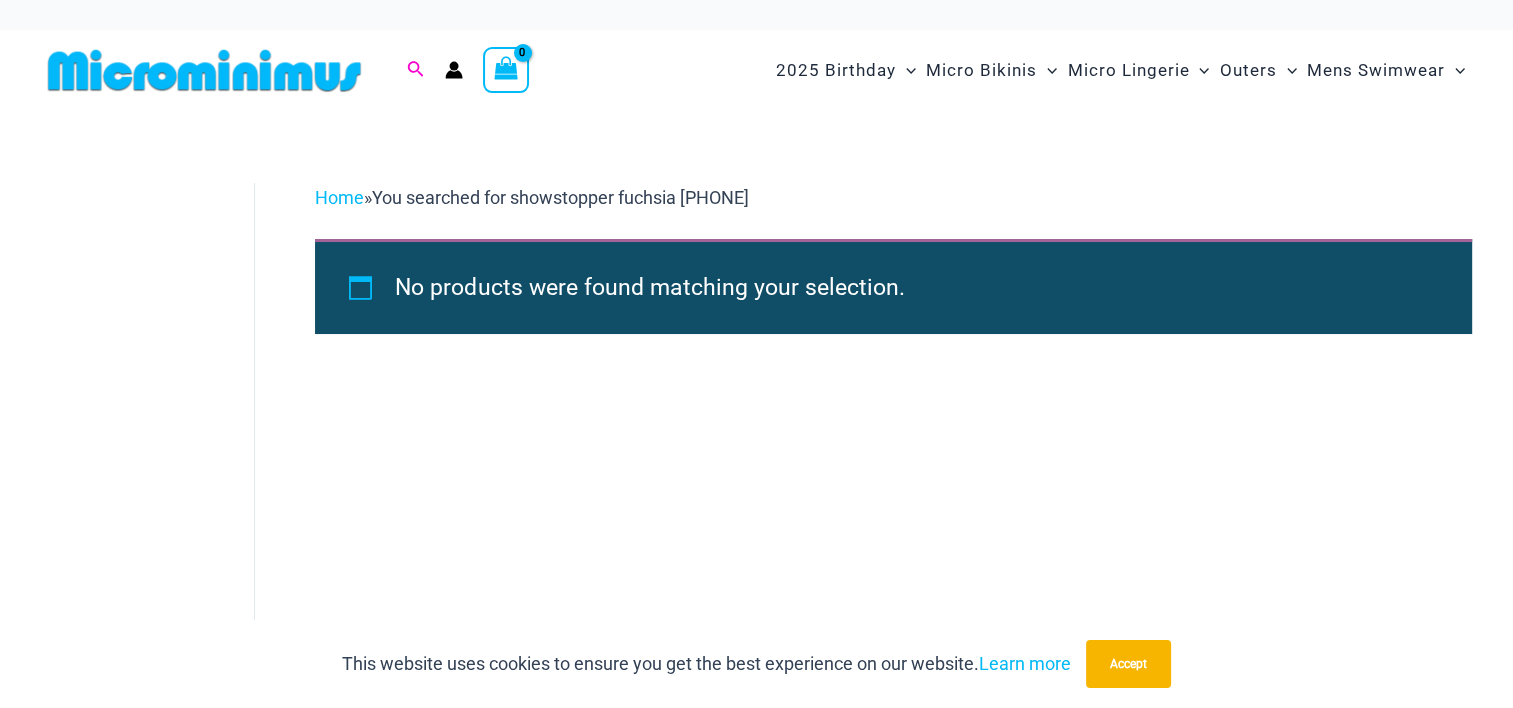 click 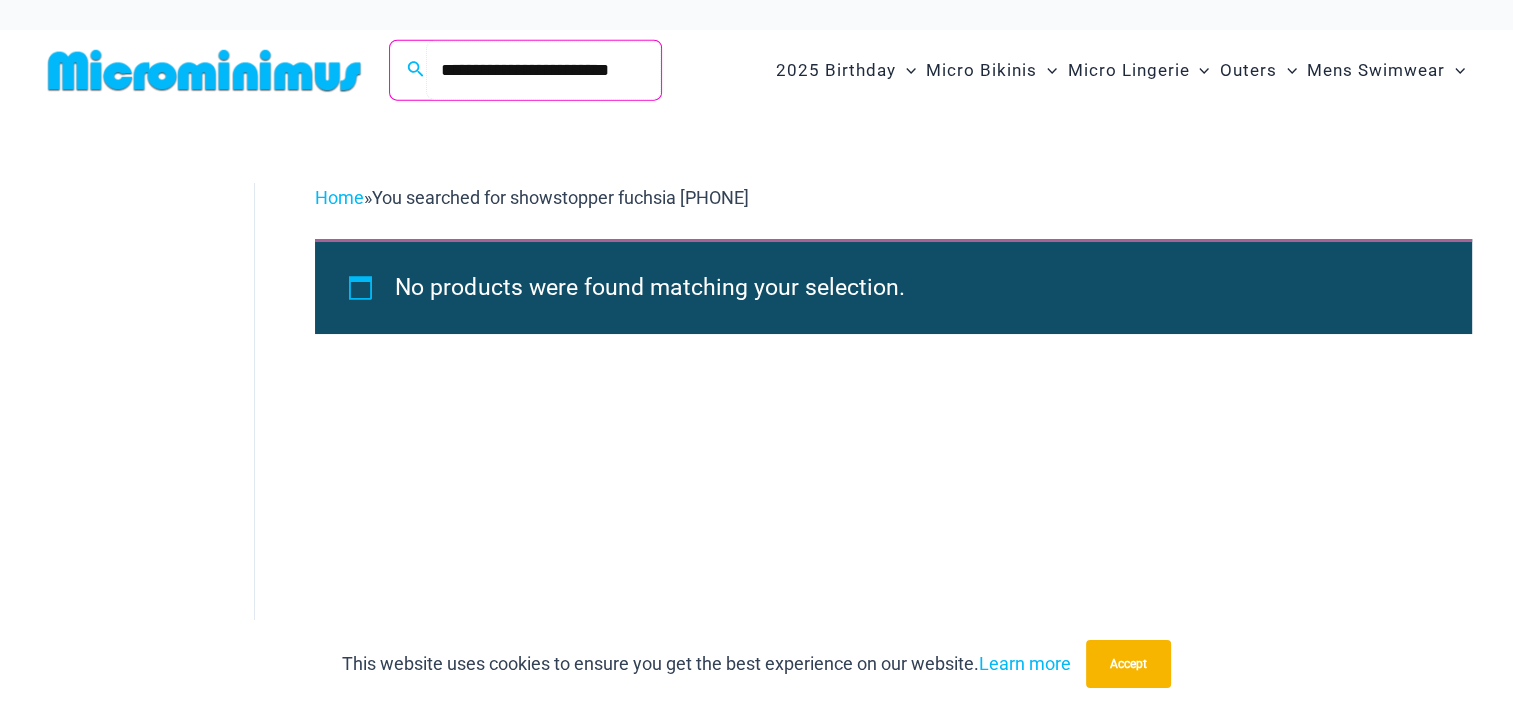 click on "**********" at bounding box center [543, 70] 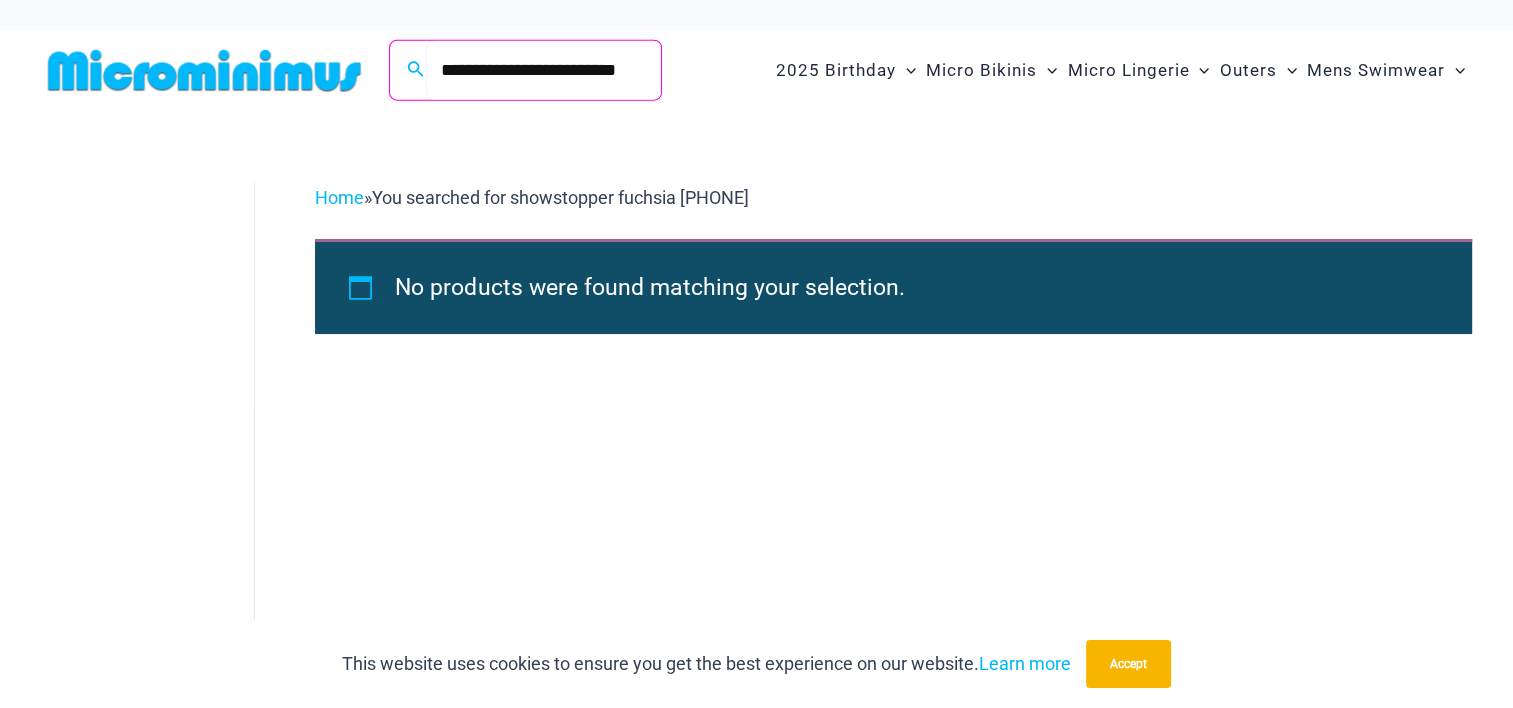 type on "**********" 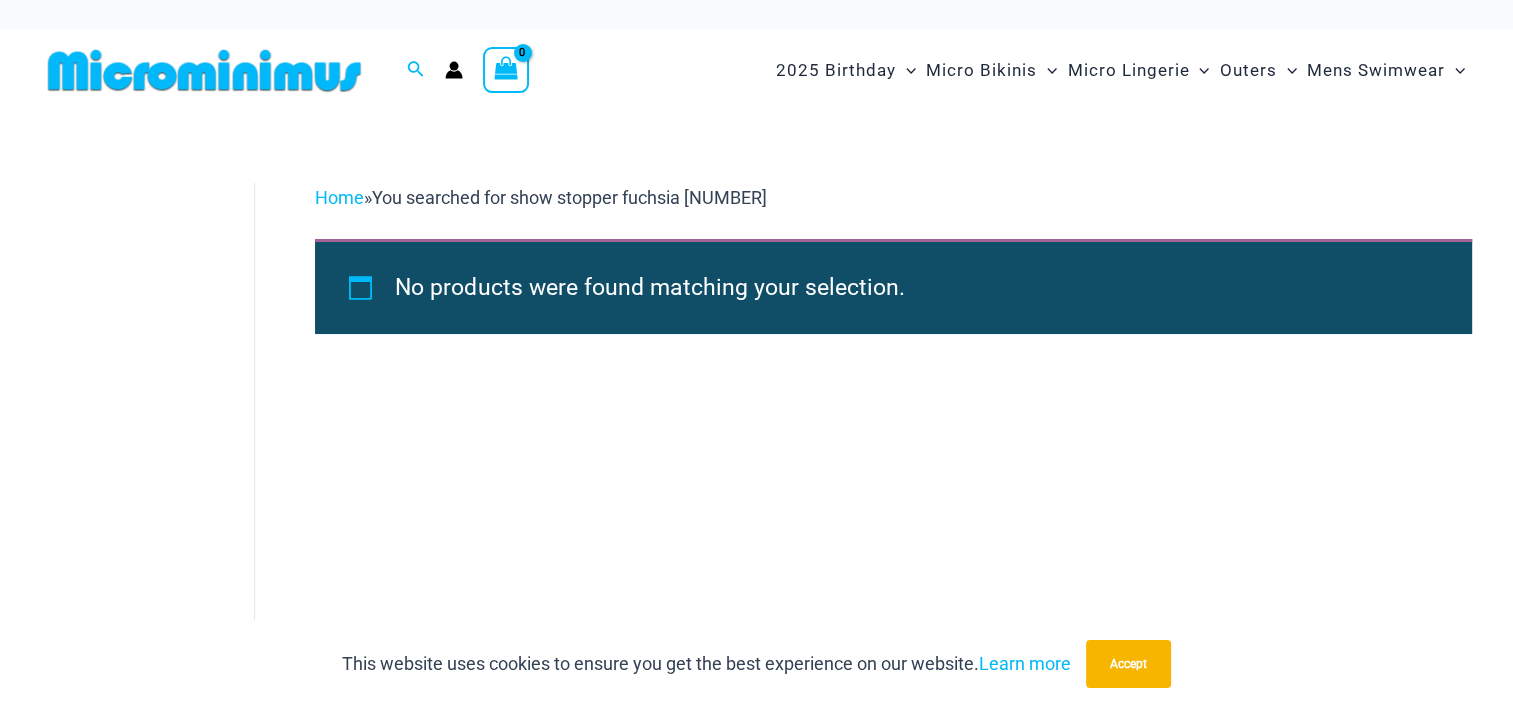scroll, scrollTop: 0, scrollLeft: 0, axis: both 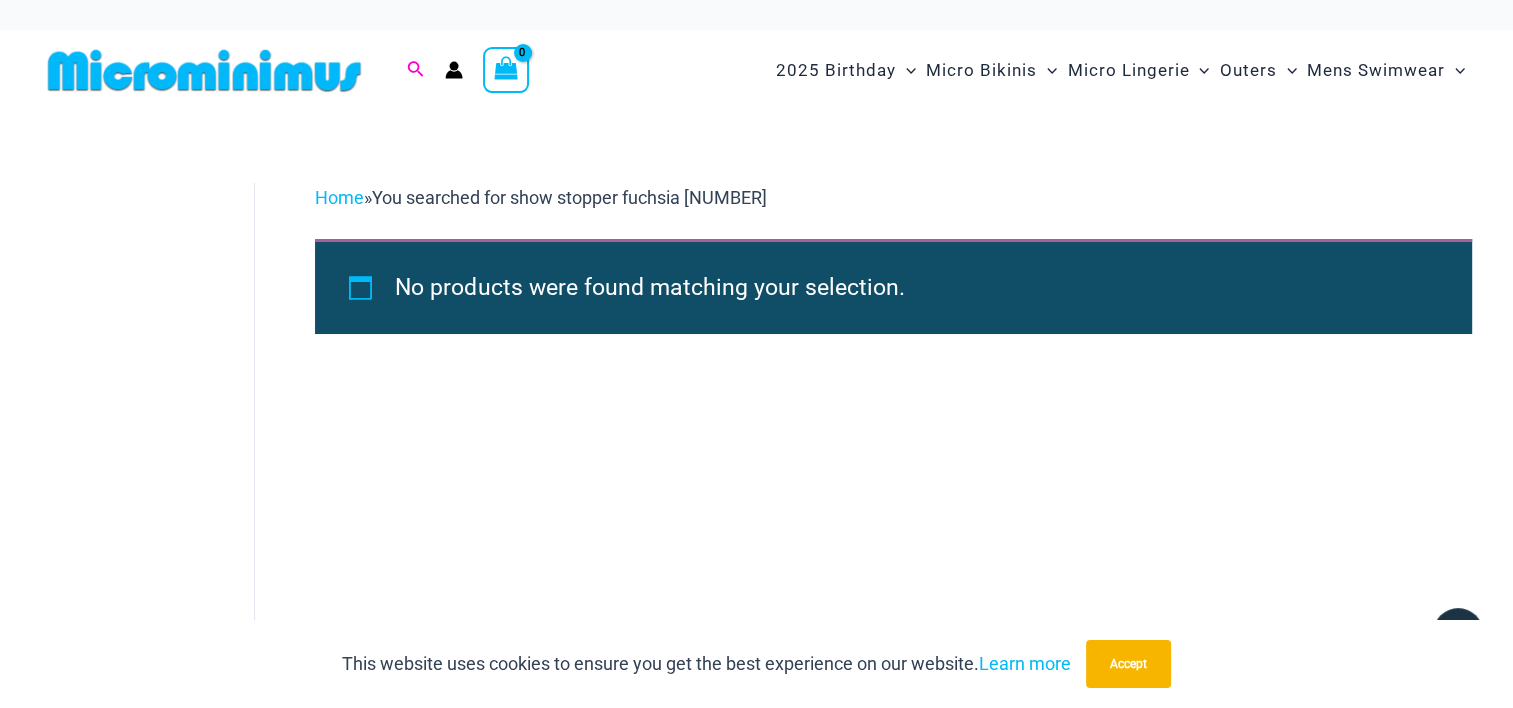 click 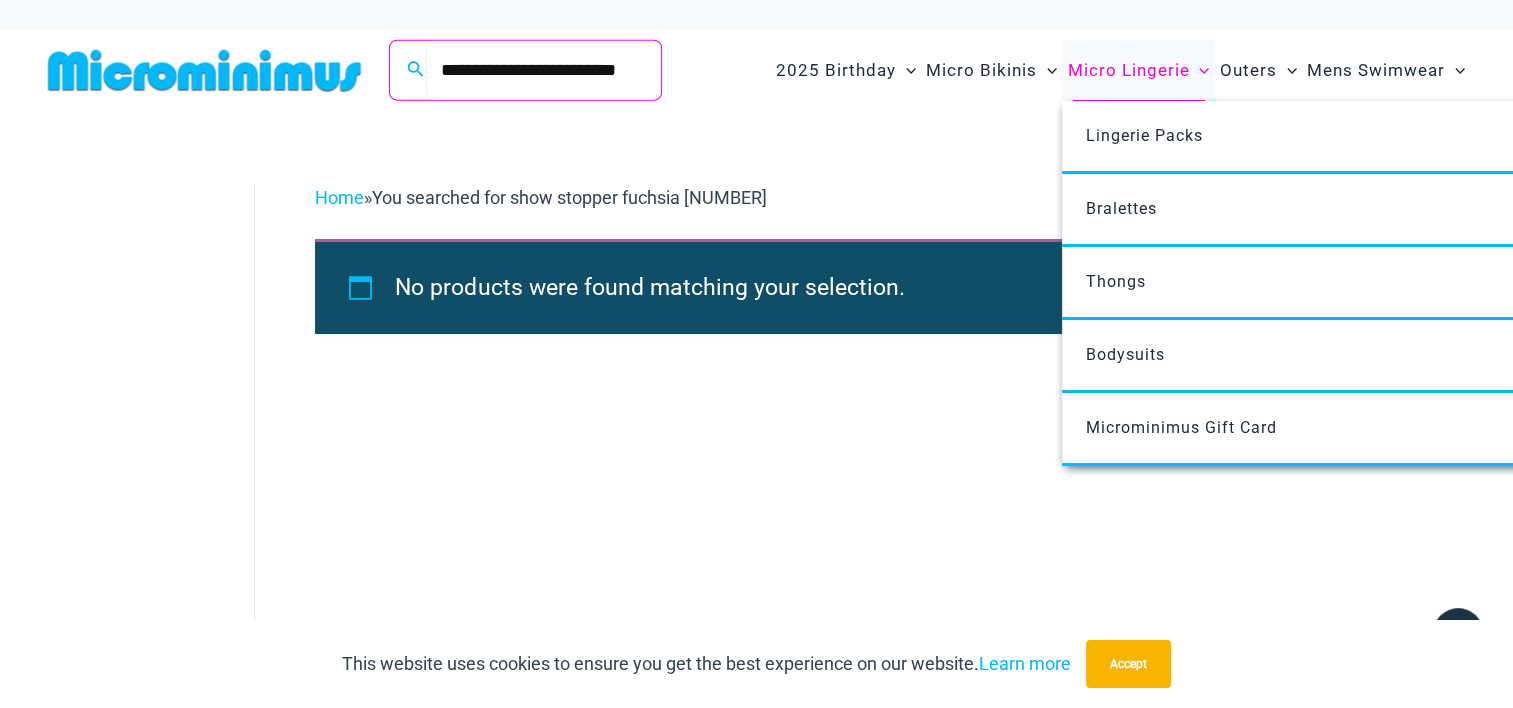 scroll, scrollTop: 0, scrollLeft: 6, axis: horizontal 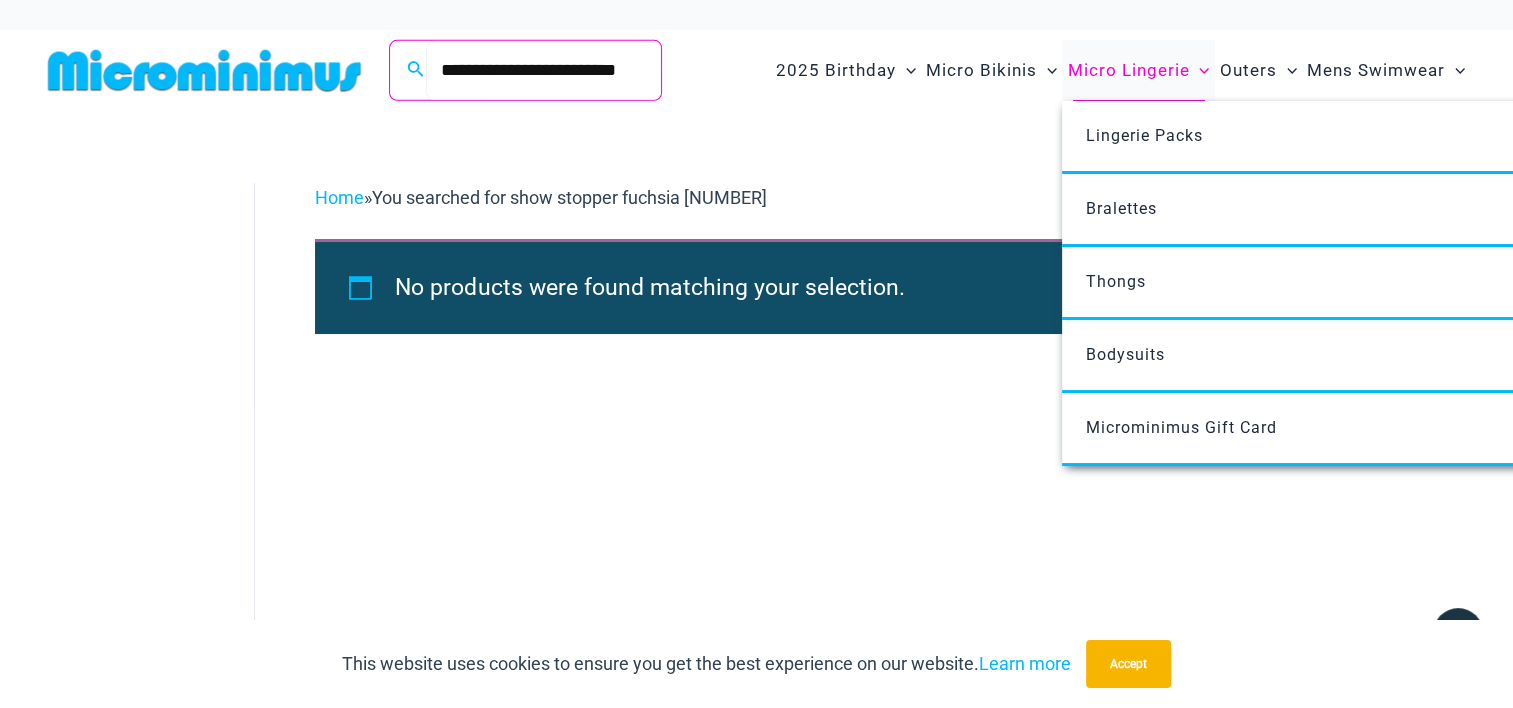 drag, startPoint x: 552, startPoint y: 72, endPoint x: 1206, endPoint y: 93, distance: 654.3371 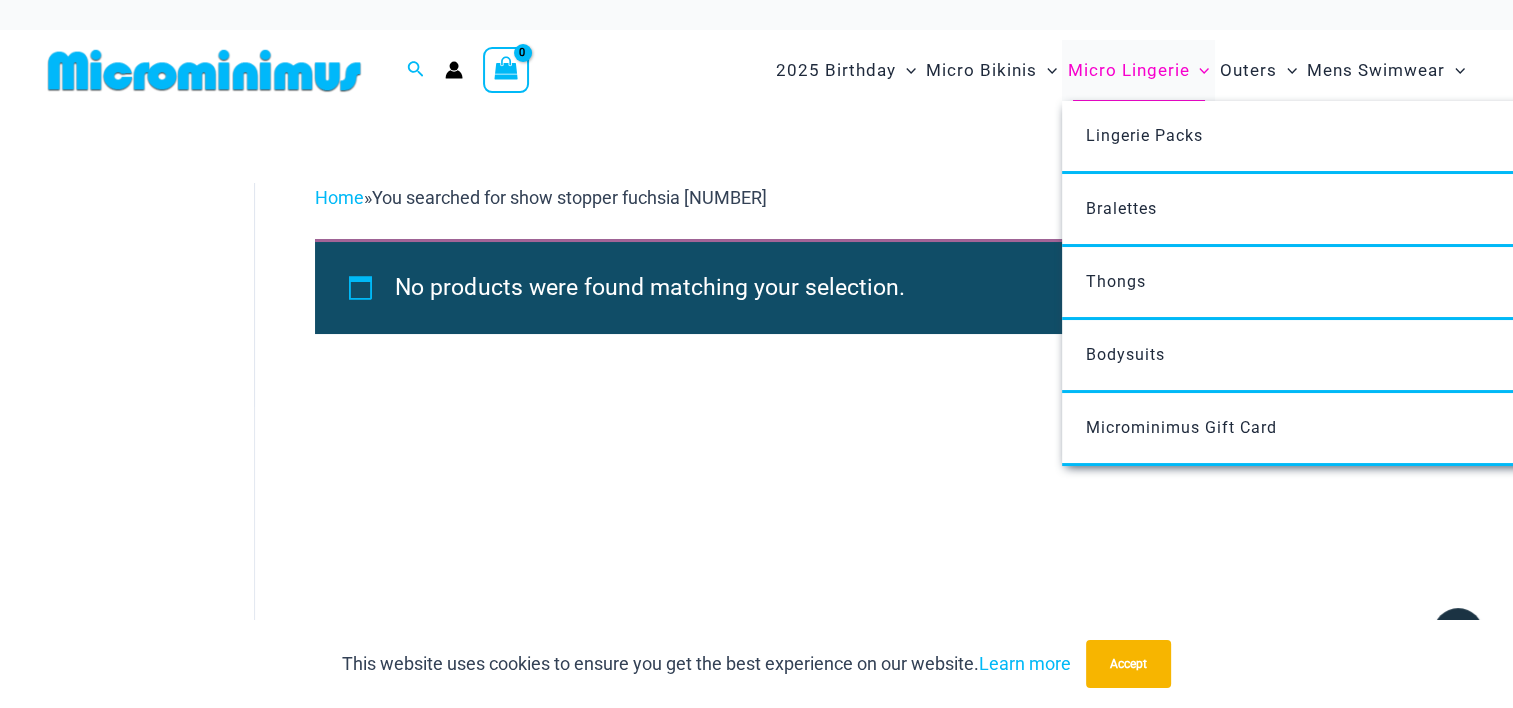 scroll, scrollTop: 0, scrollLeft: 0, axis: both 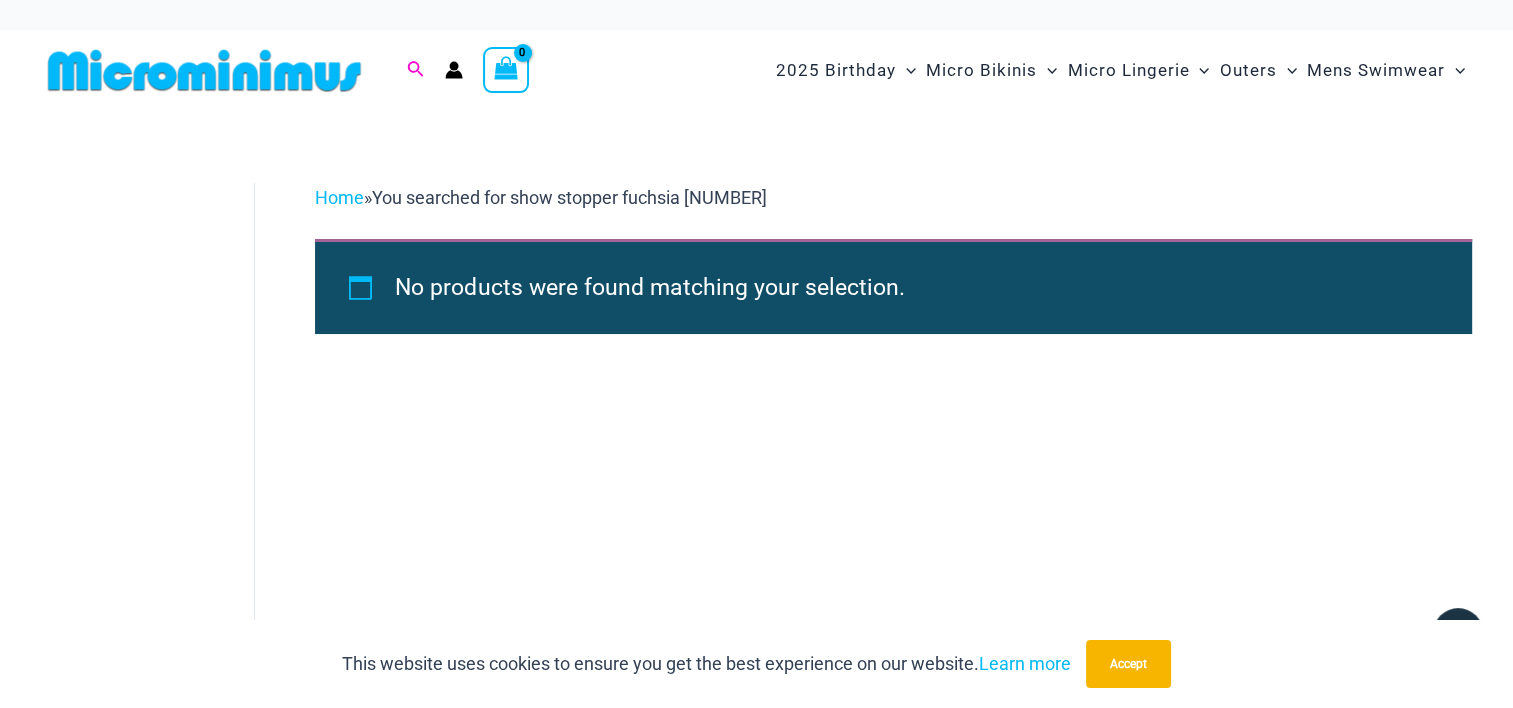 click 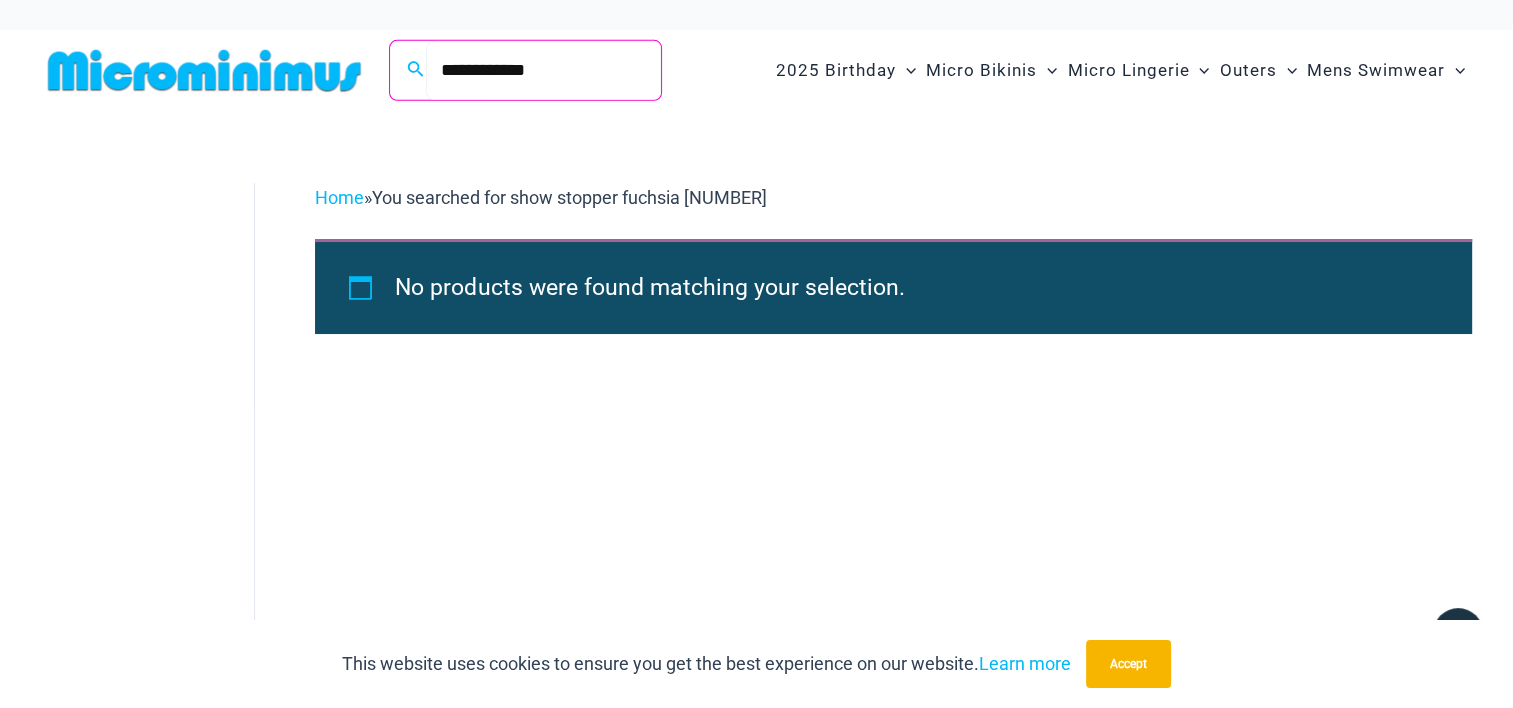 type on "**********" 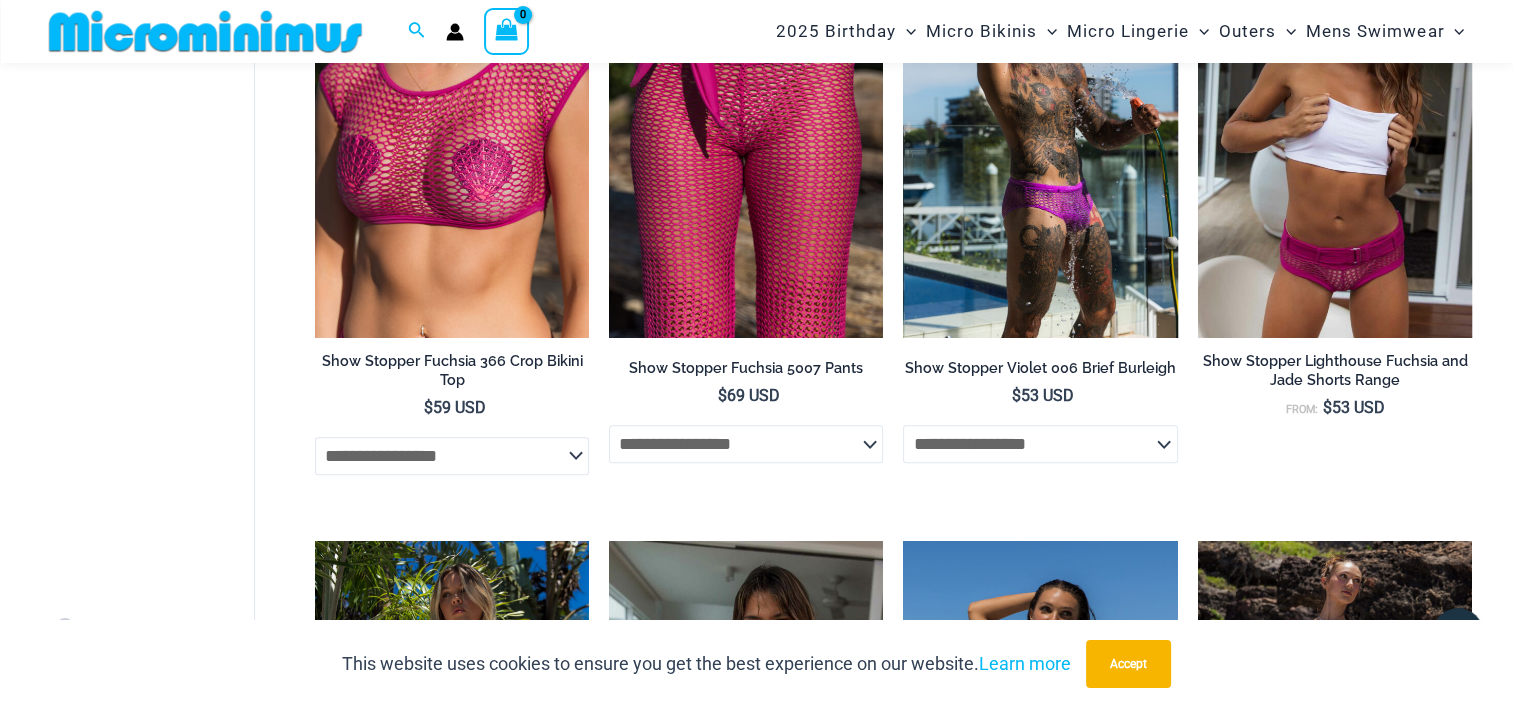 scroll, scrollTop: 1491, scrollLeft: 0, axis: vertical 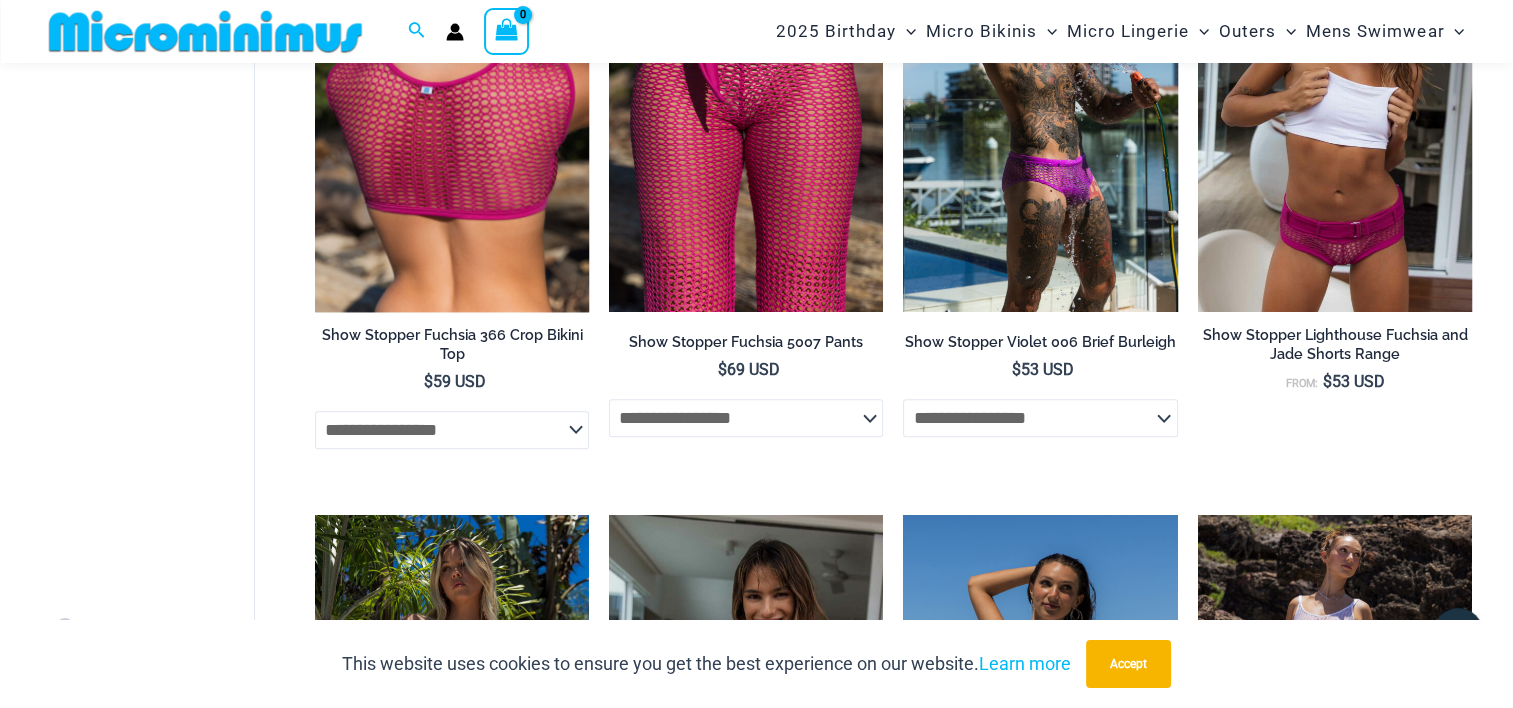 click at bounding box center (452, 106) 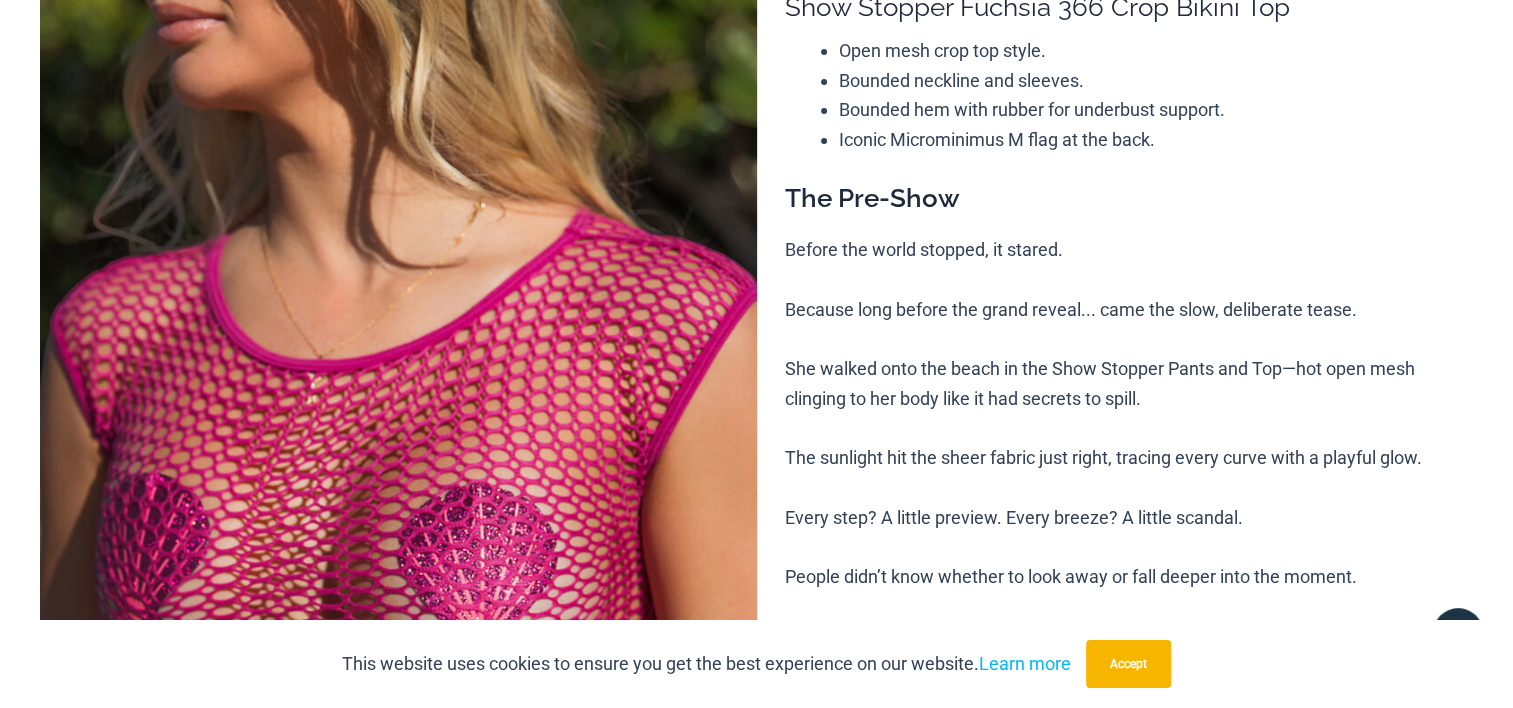 scroll, scrollTop: 0, scrollLeft: 0, axis: both 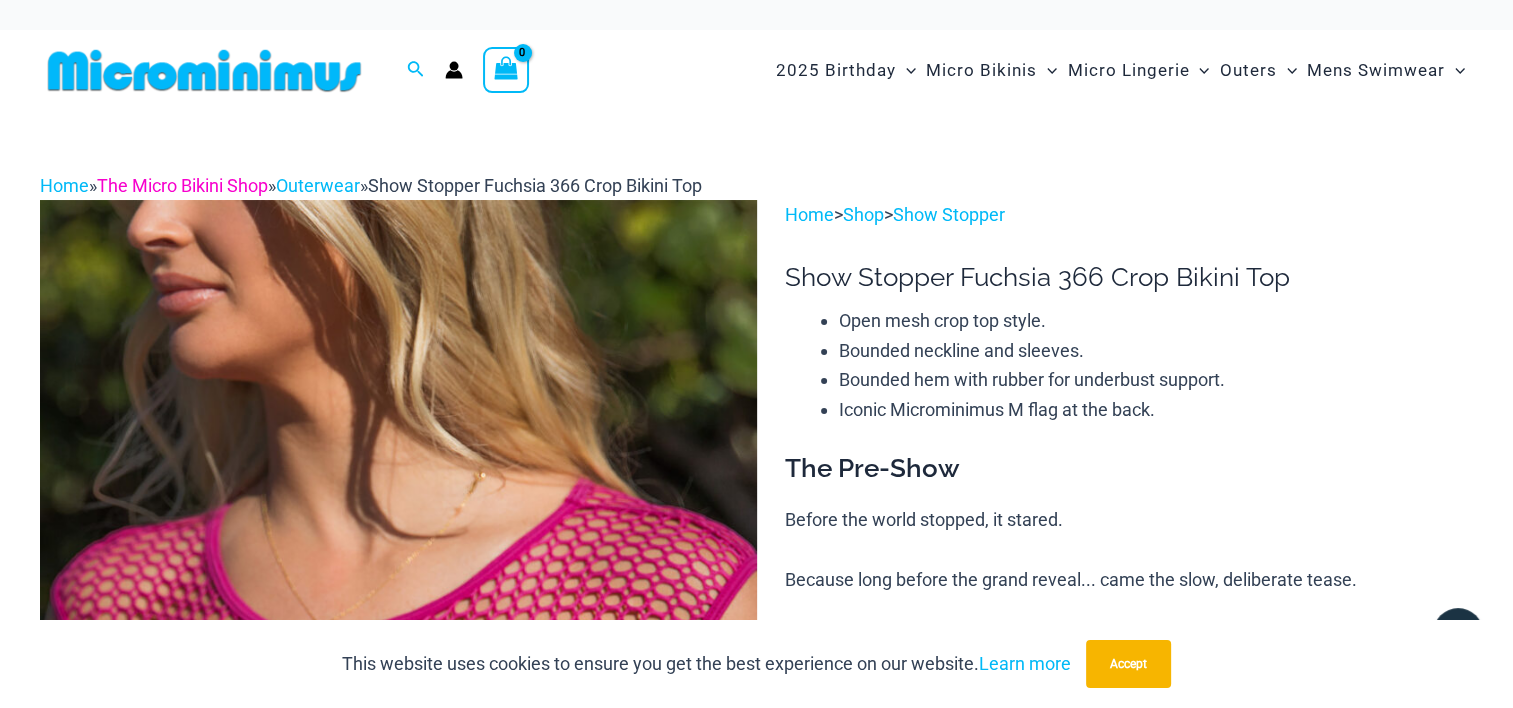 click on "The Micro Bikini Shop" at bounding box center [182, 185] 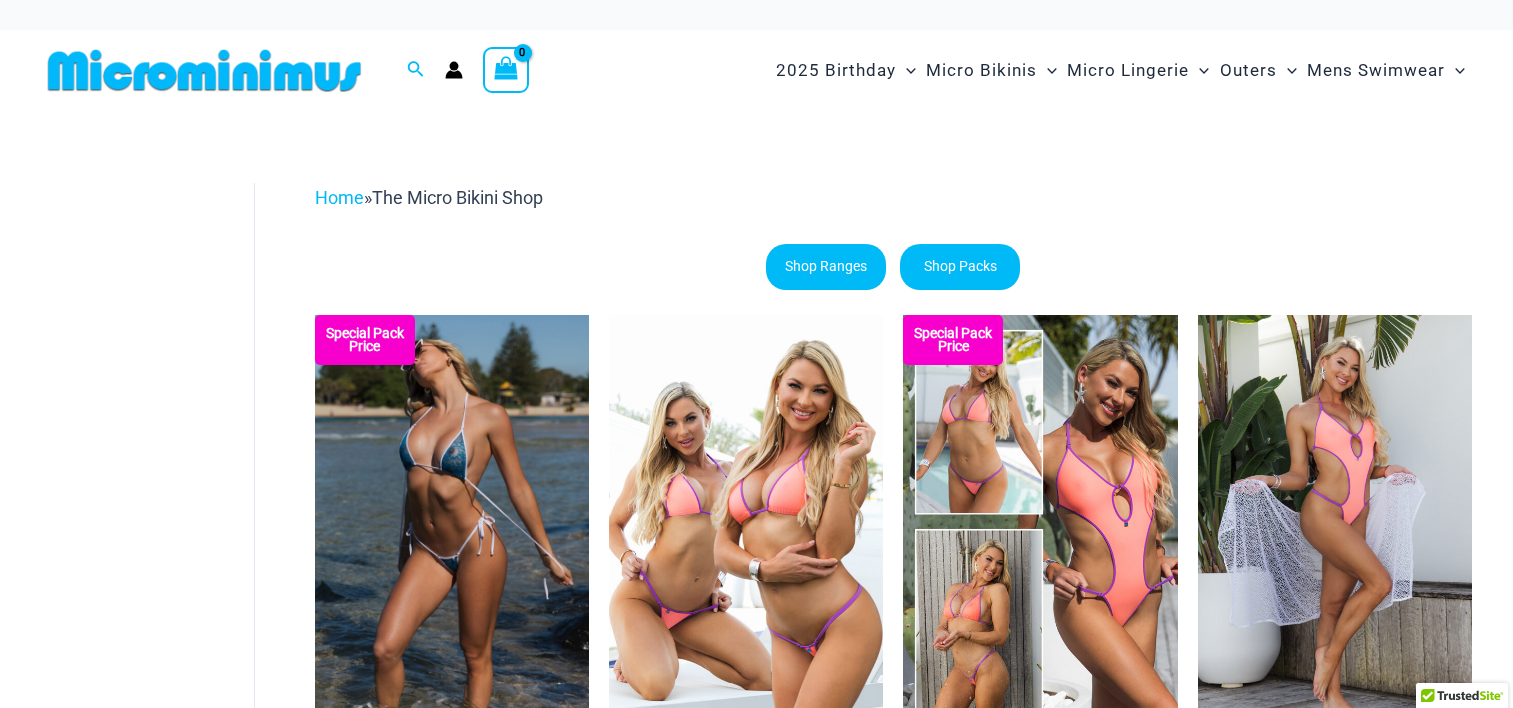 scroll, scrollTop: 0, scrollLeft: 0, axis: both 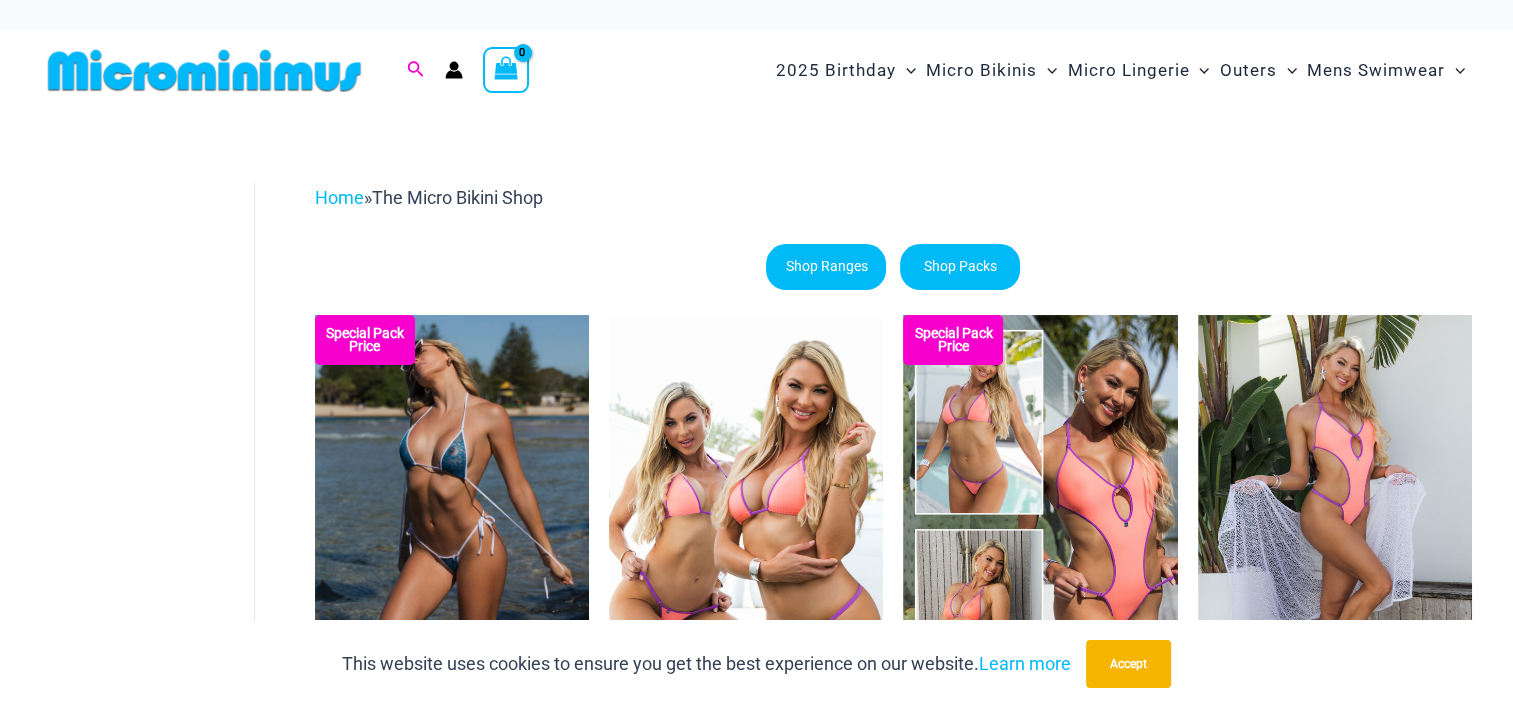 click 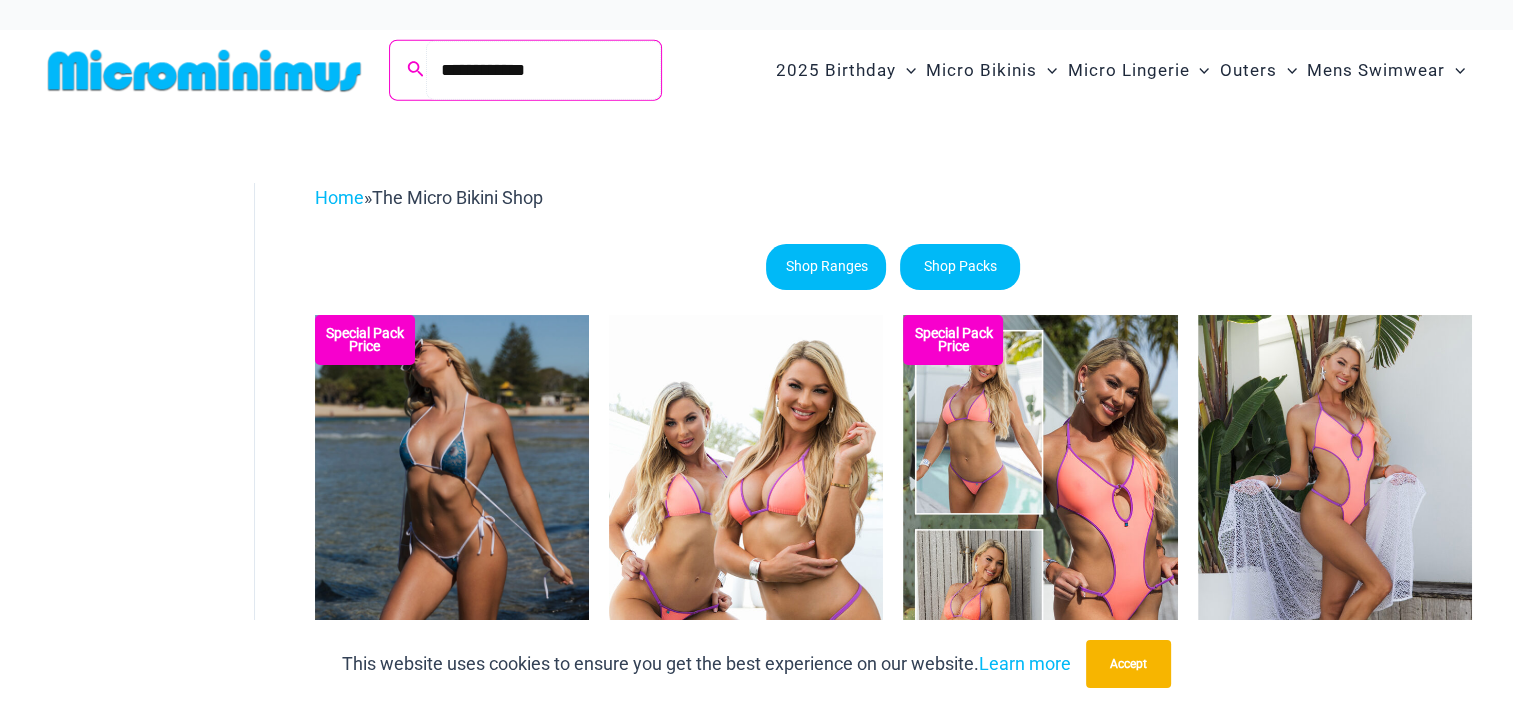 type on "**********" 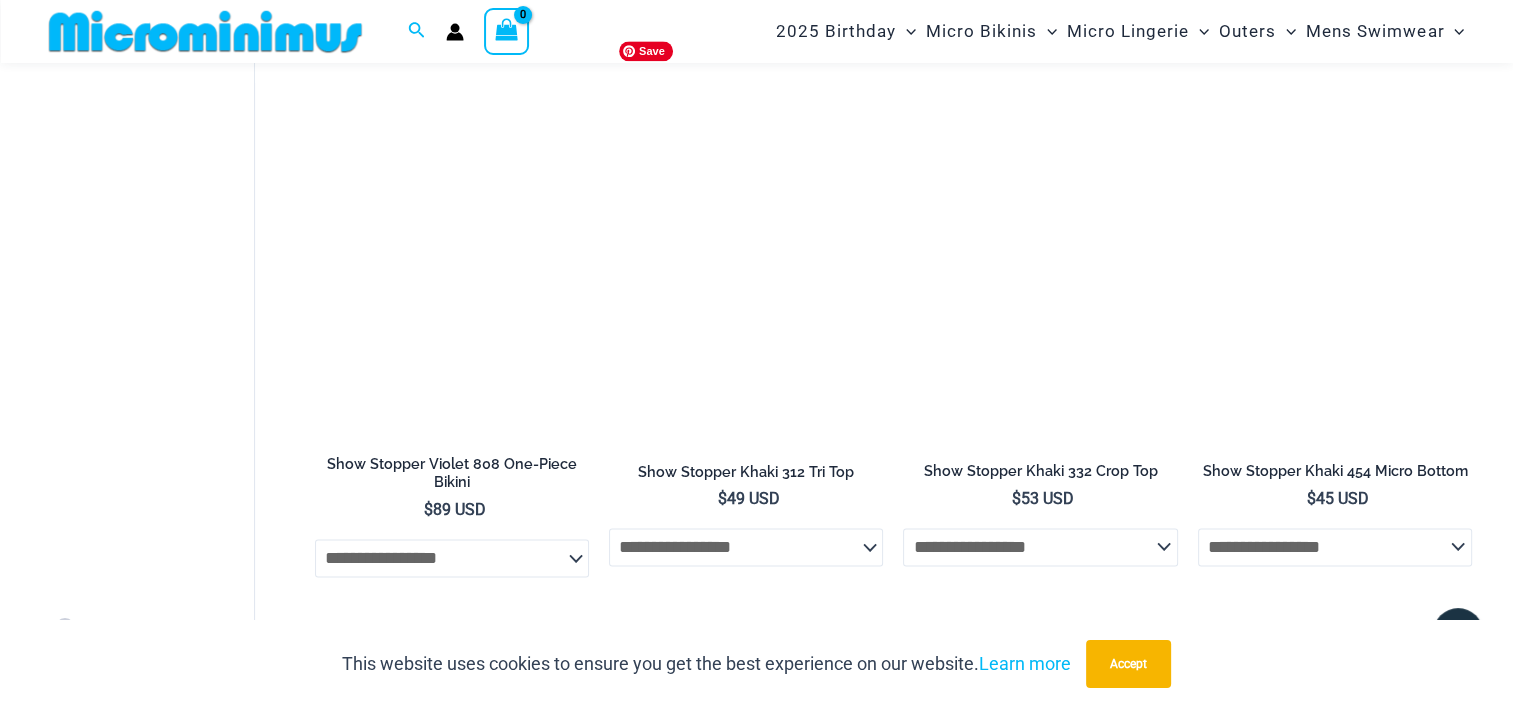 scroll, scrollTop: 2595, scrollLeft: 0, axis: vertical 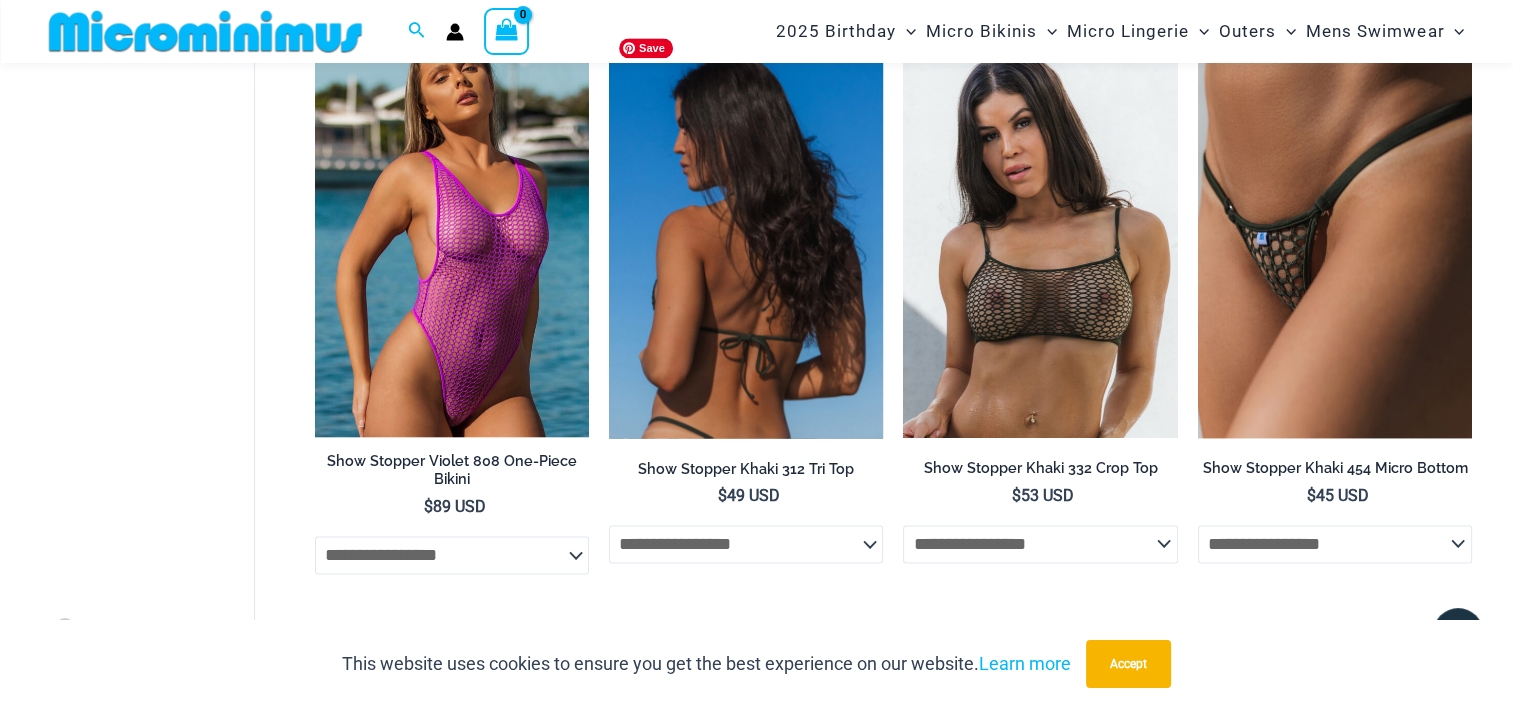 click at bounding box center [746, 232] 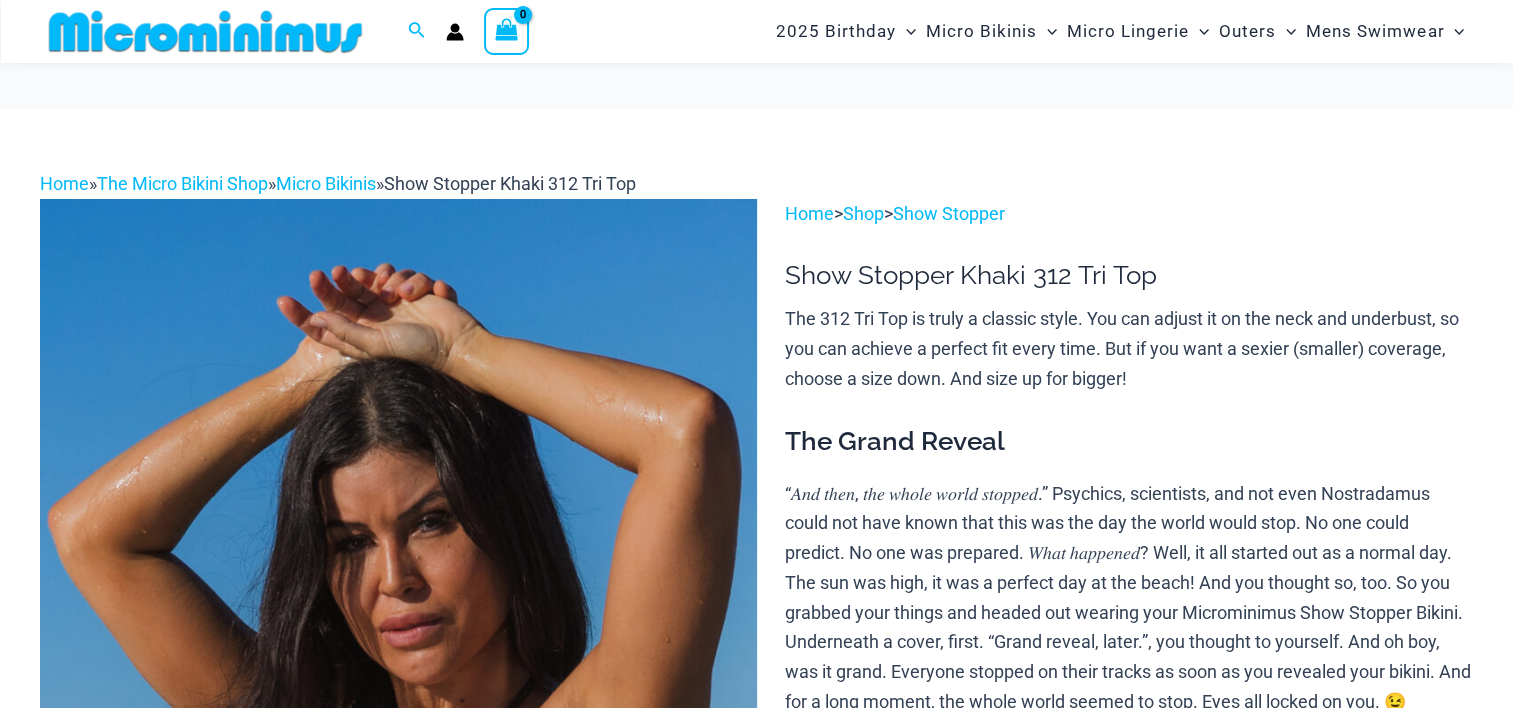 scroll, scrollTop: 487, scrollLeft: 0, axis: vertical 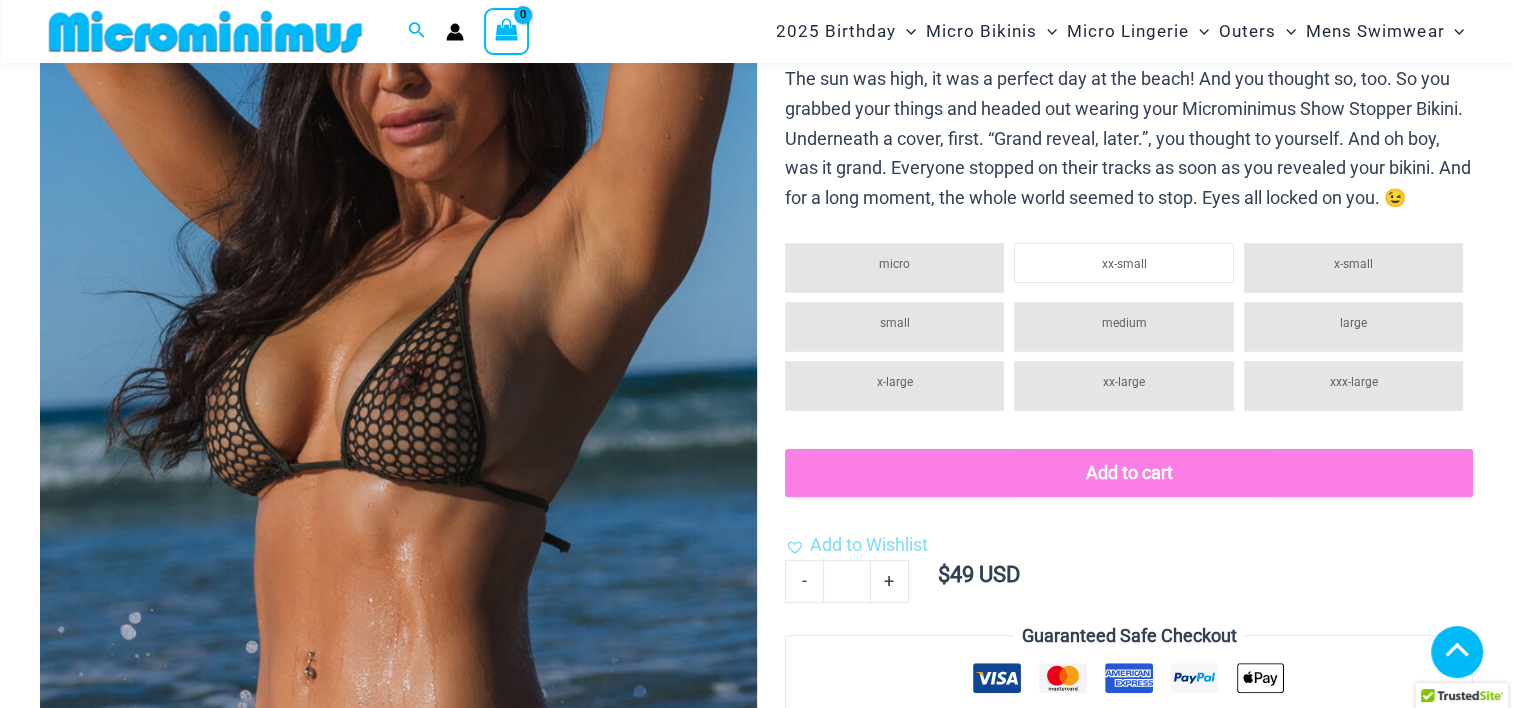click on "x-small" 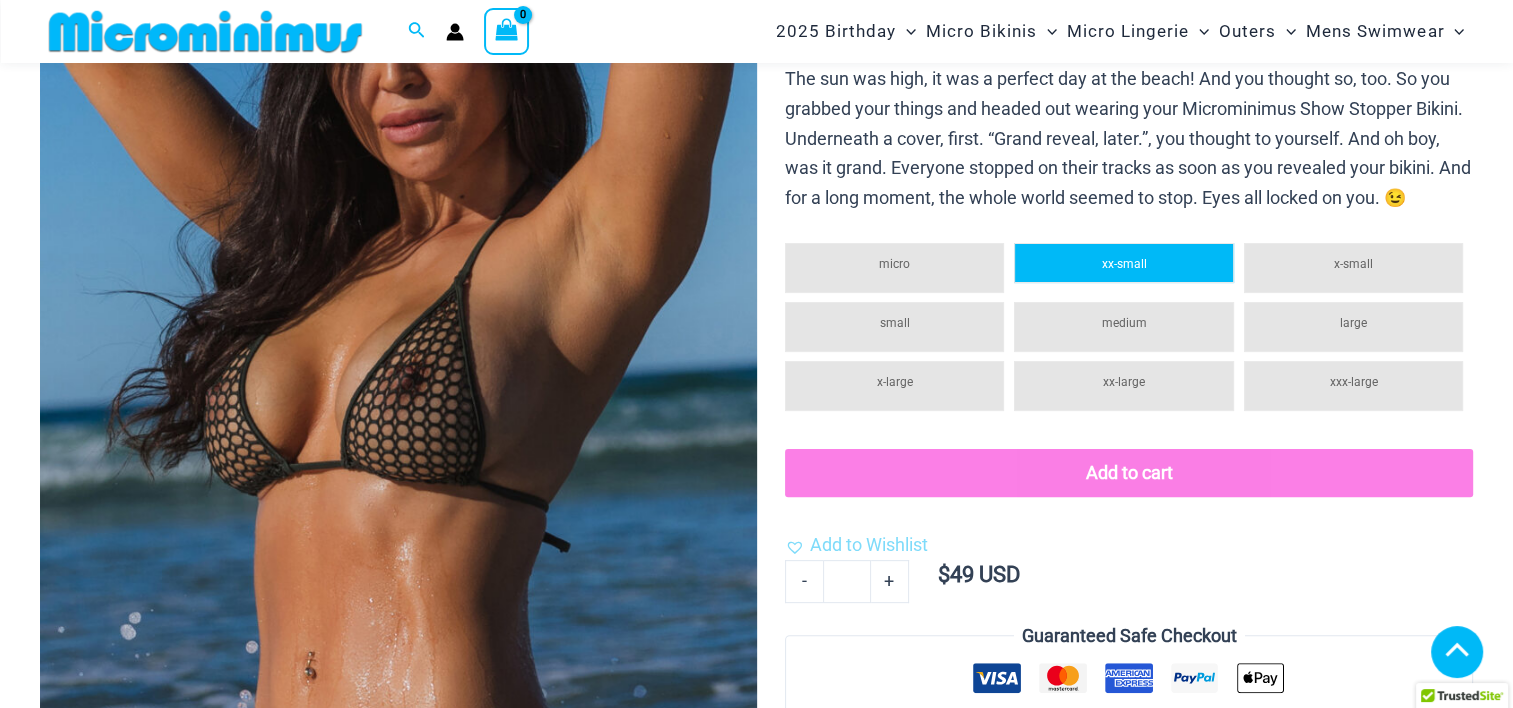click on "xx-small" 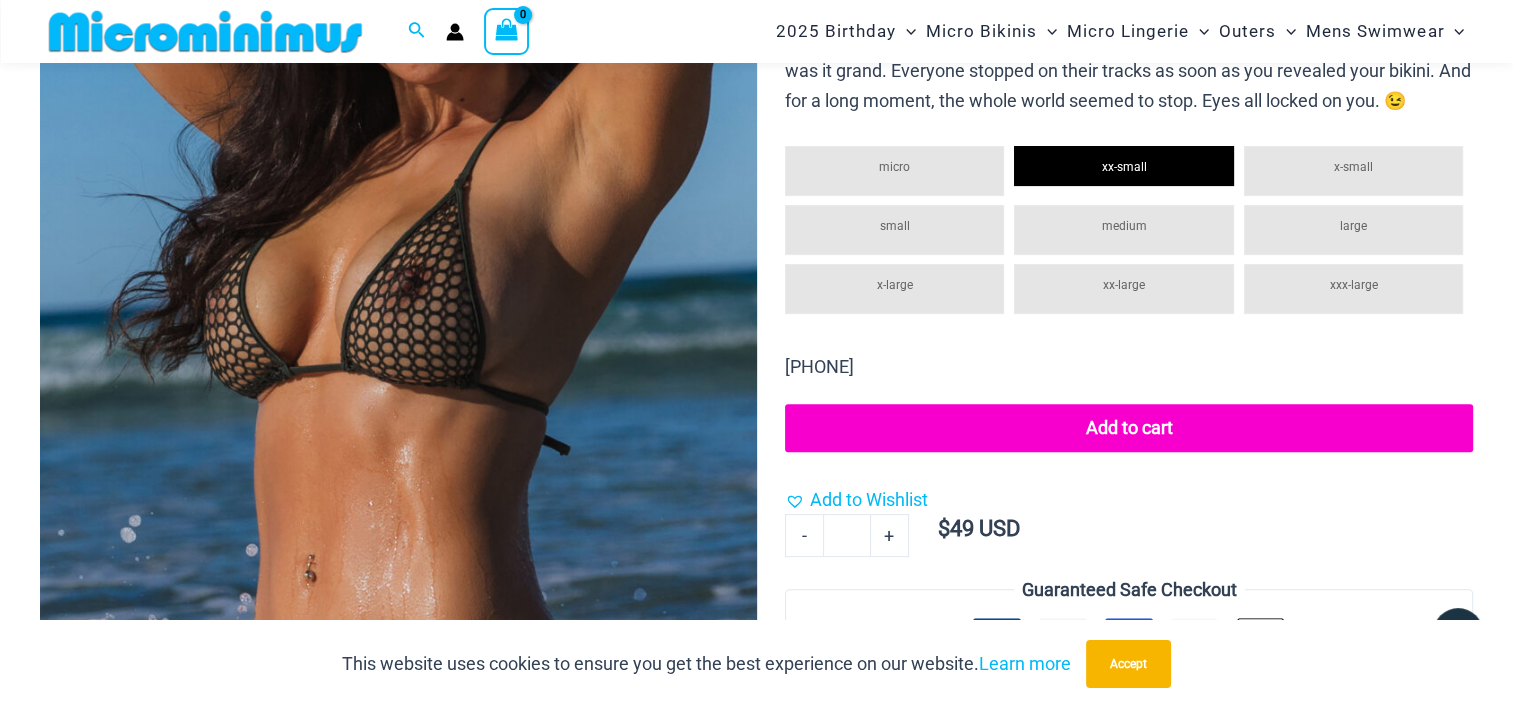 scroll, scrollTop: 582, scrollLeft: 0, axis: vertical 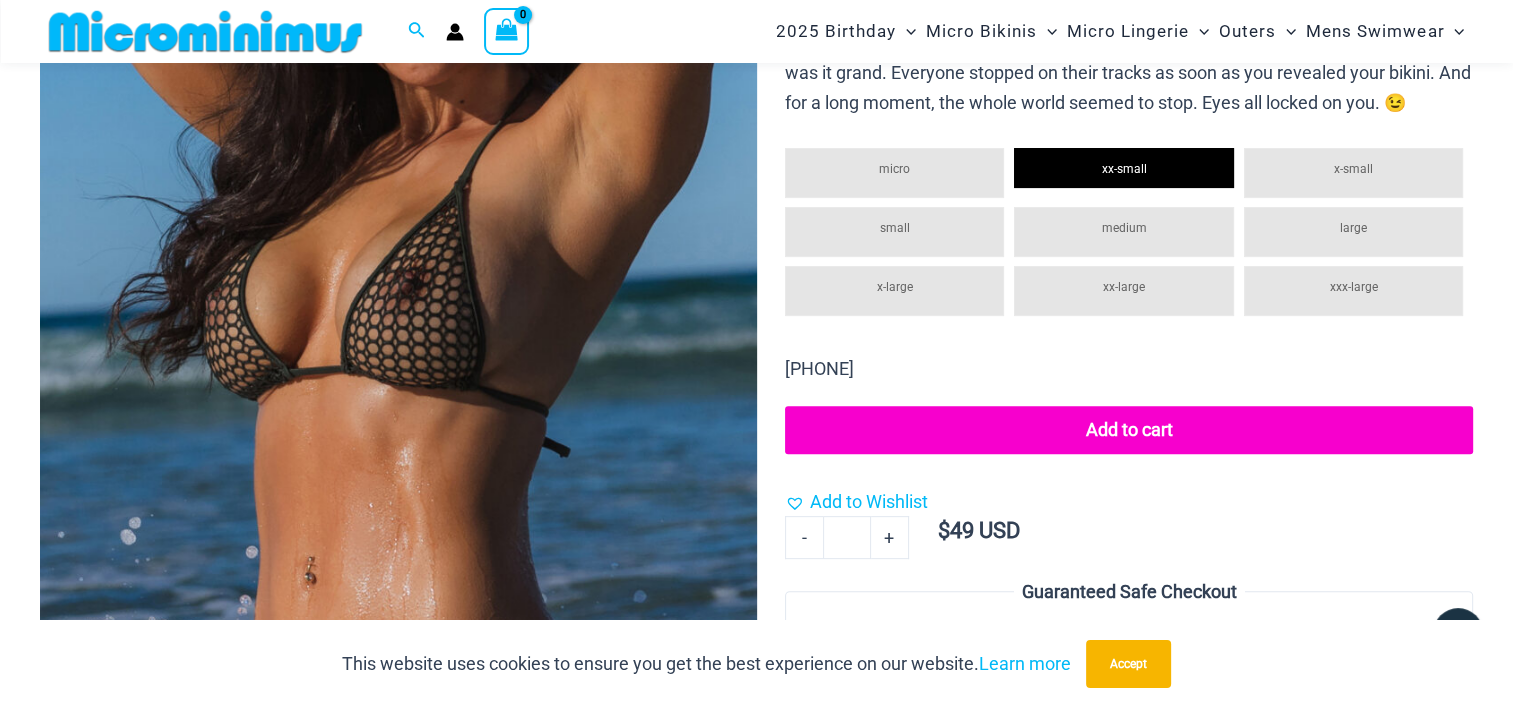 click on "**********" 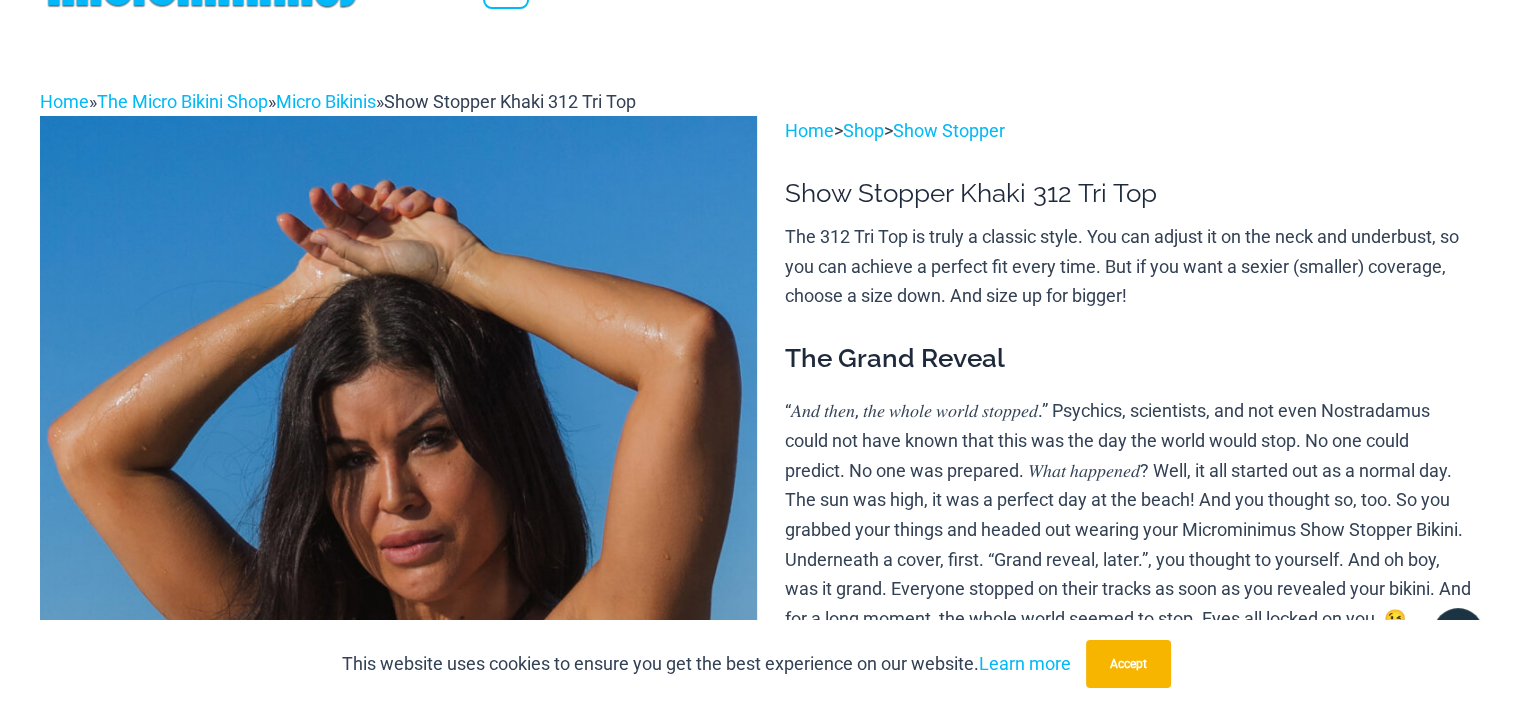 scroll, scrollTop: 0, scrollLeft: 0, axis: both 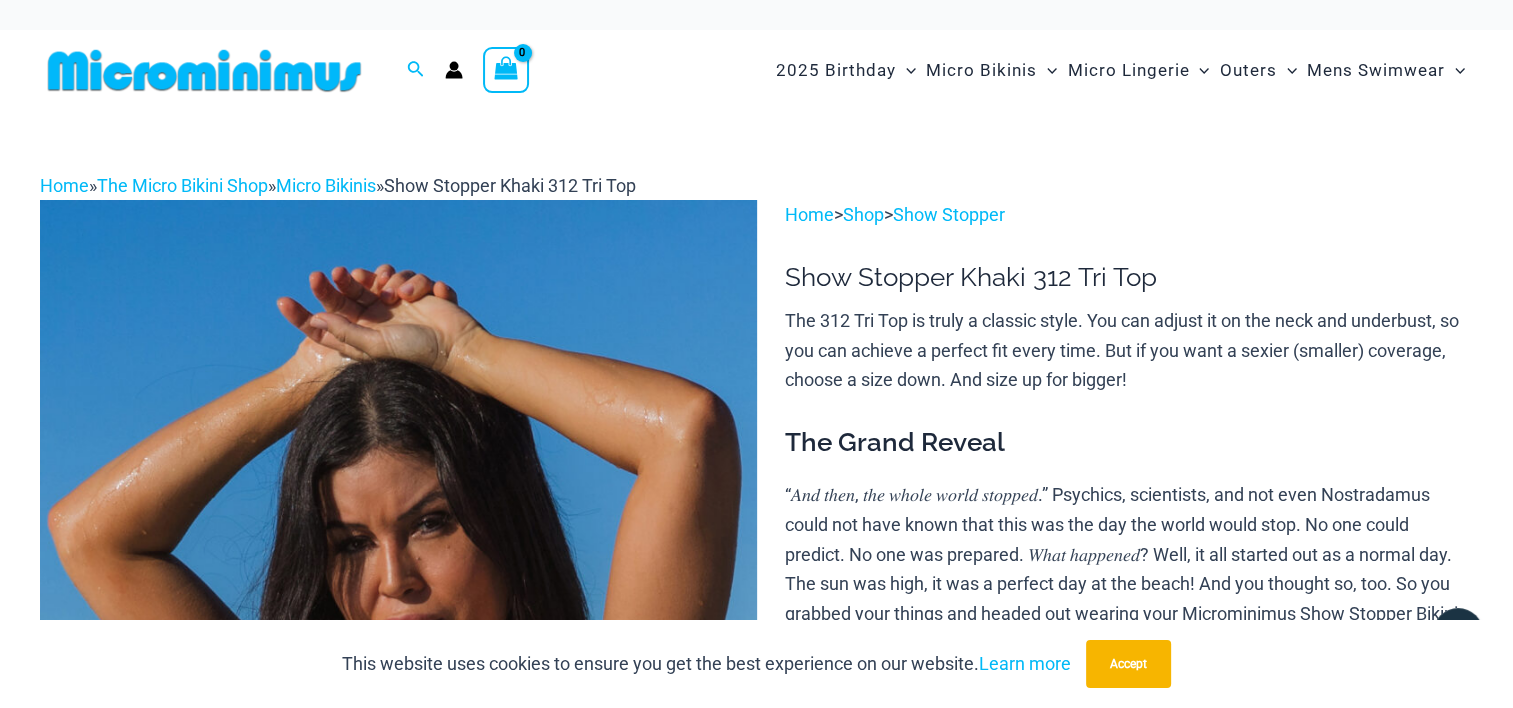 click on "Home
>
Shop
>
Show Stopper" at bounding box center (1129, 215) 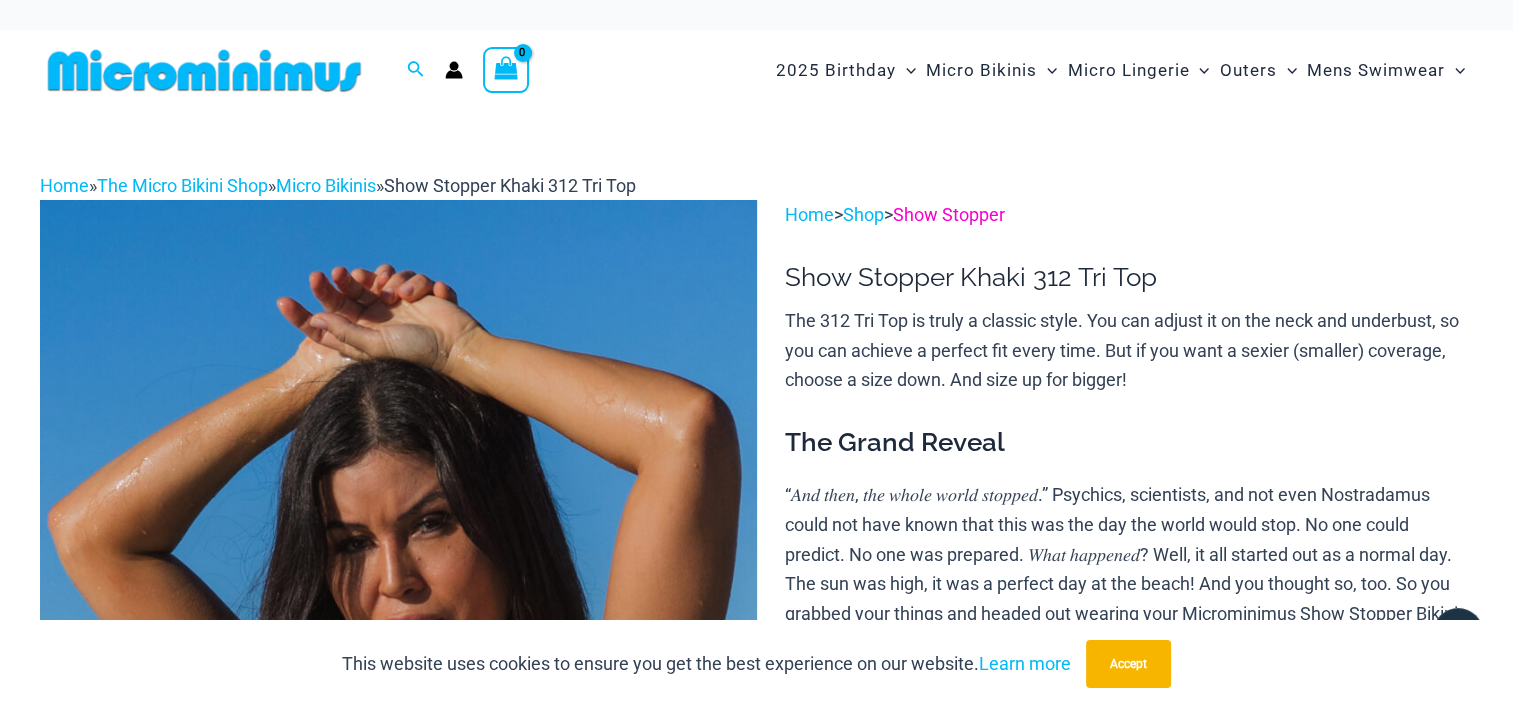 click on "Show Stopper" at bounding box center [949, 214] 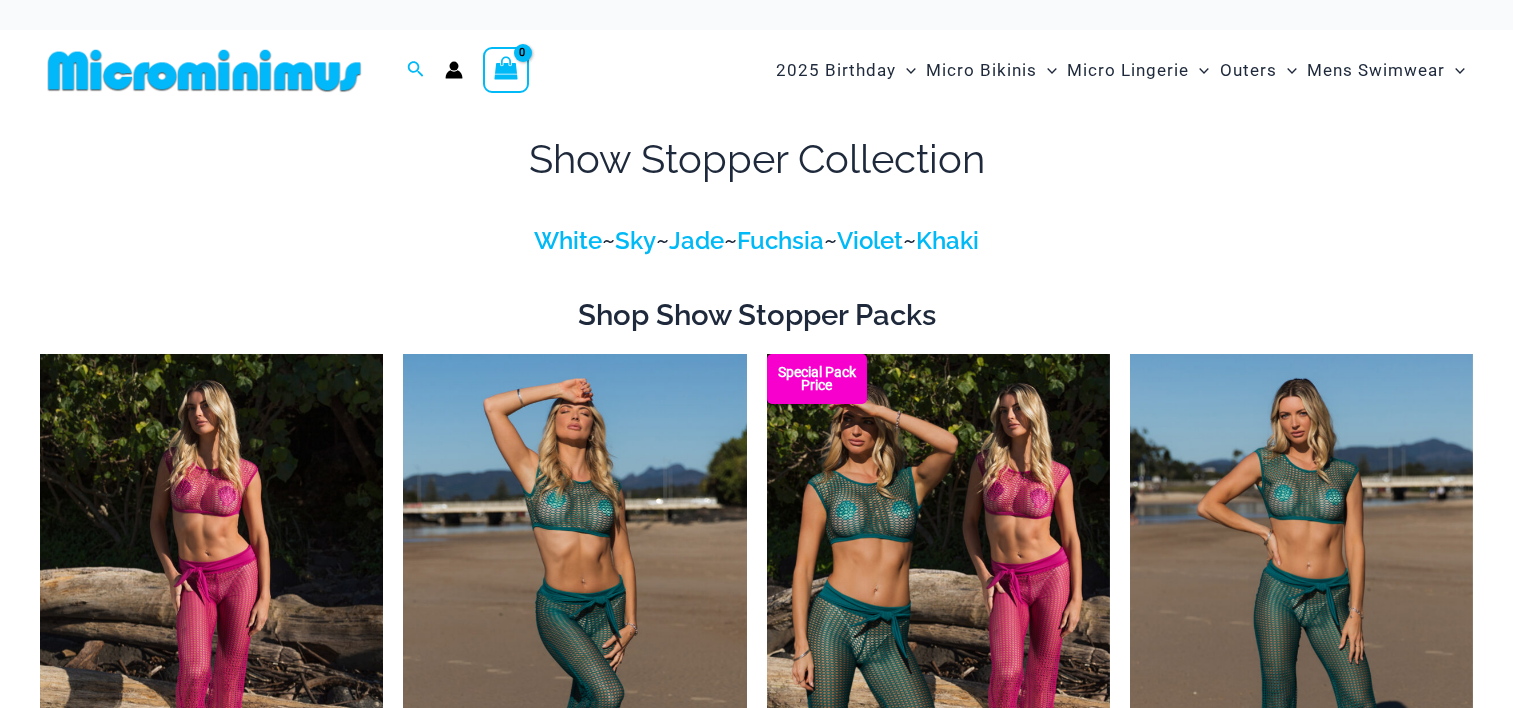 scroll, scrollTop: 0, scrollLeft: 0, axis: both 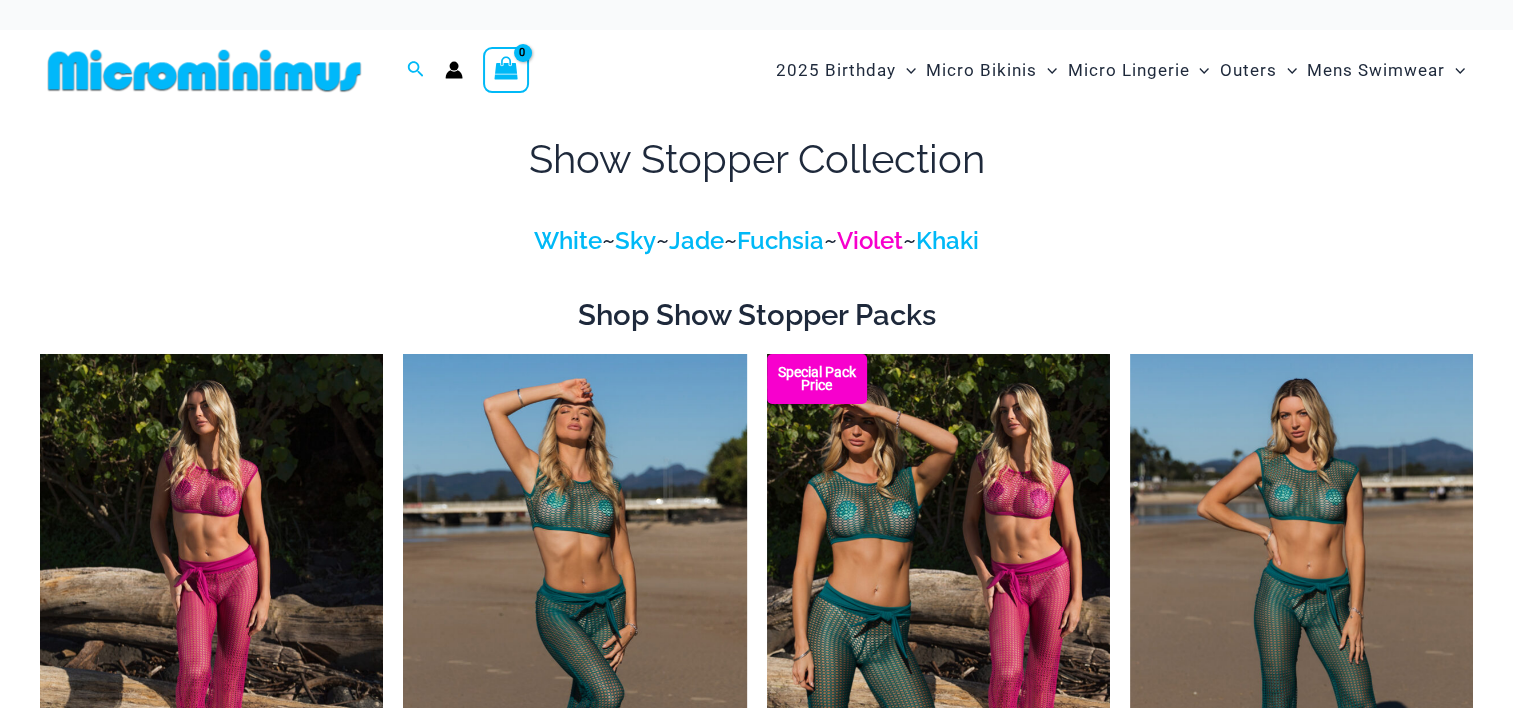 select 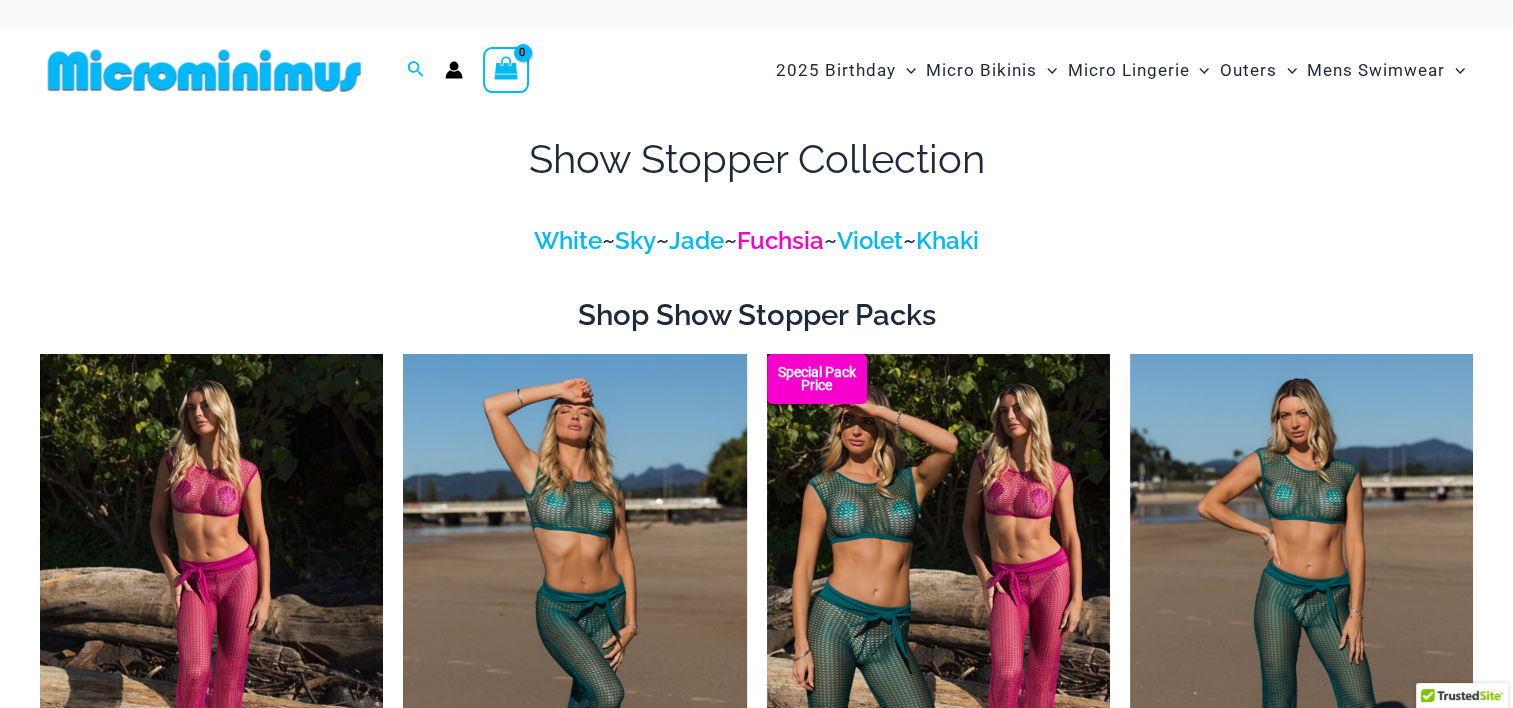 click on "Fuchsia" at bounding box center [780, 240] 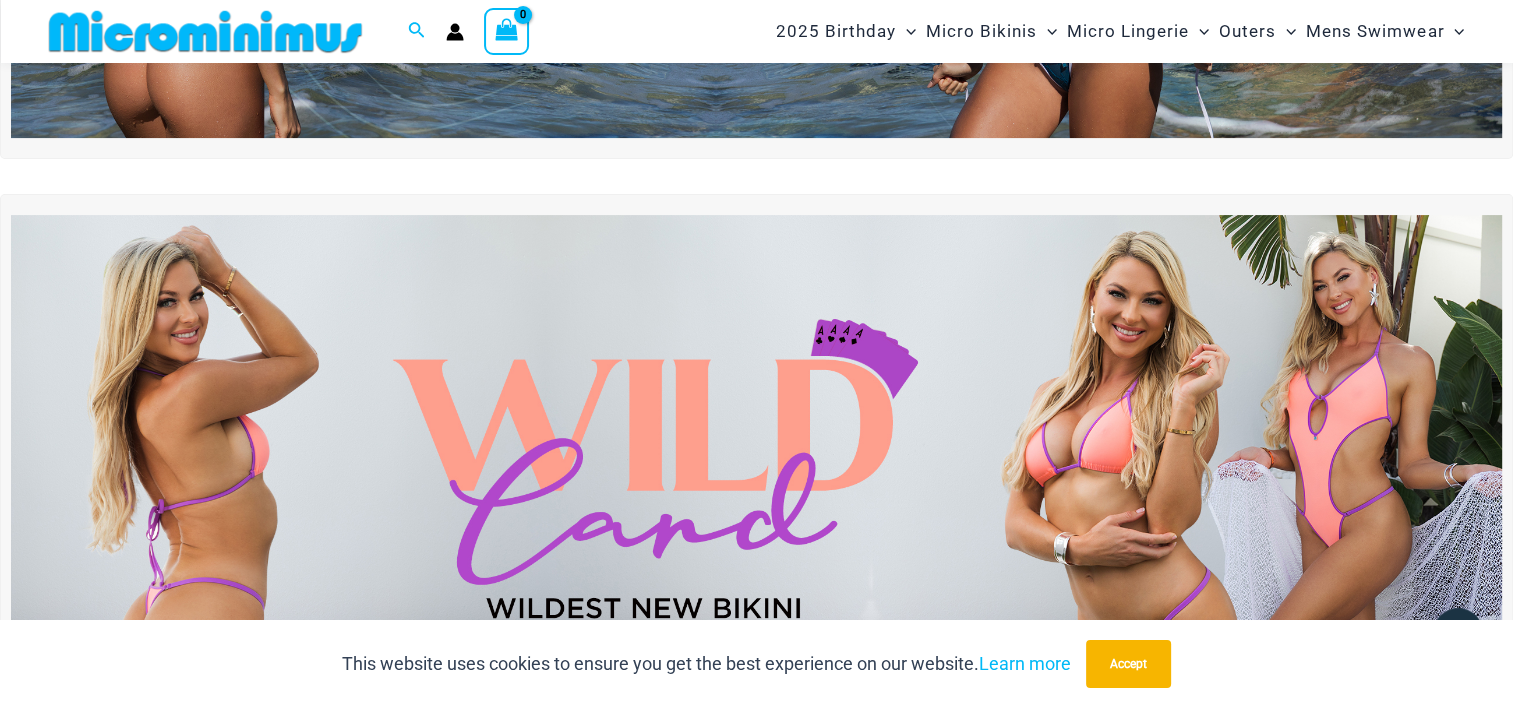 scroll, scrollTop: 0, scrollLeft: 0, axis: both 